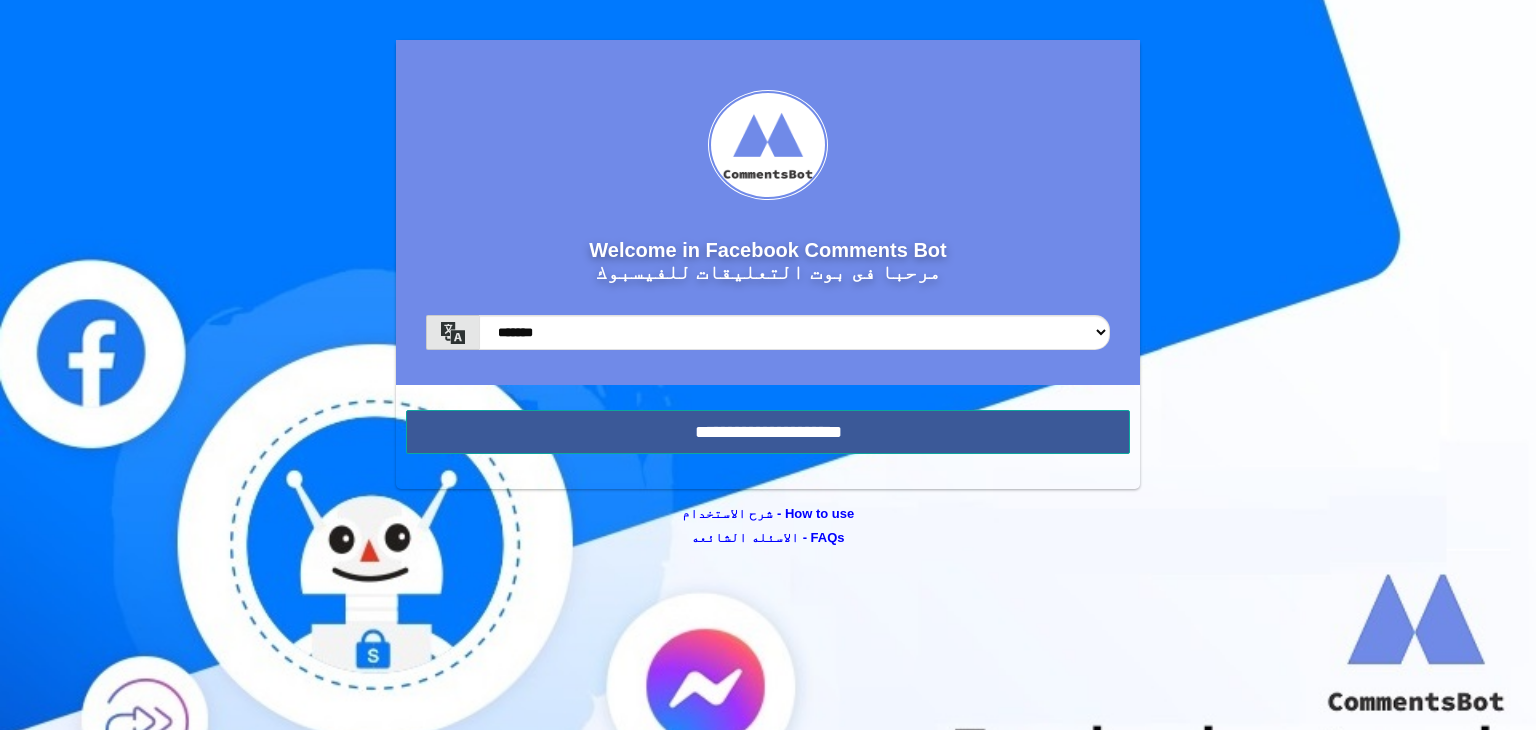 scroll, scrollTop: 0, scrollLeft: 0, axis: both 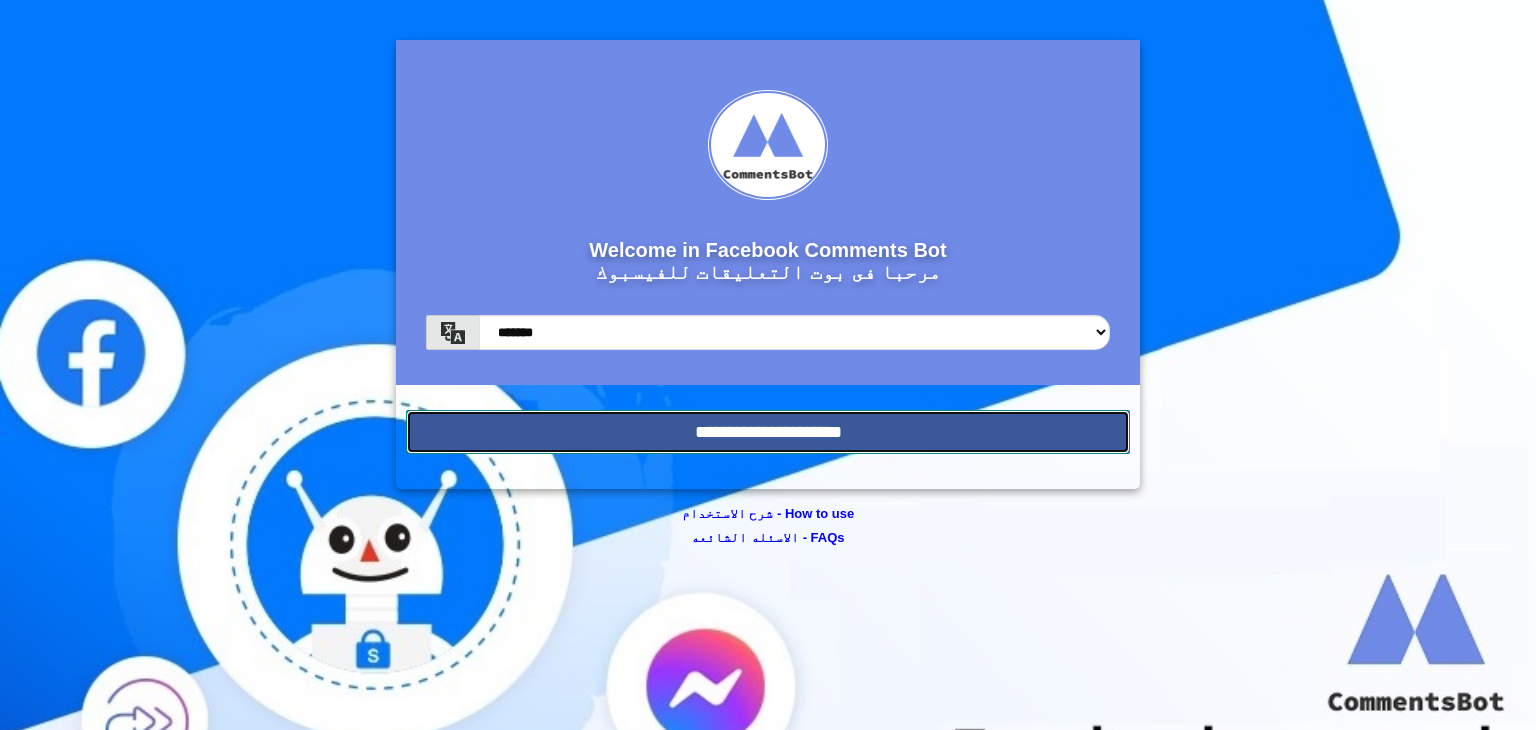 click on "**********" at bounding box center (768, 432) 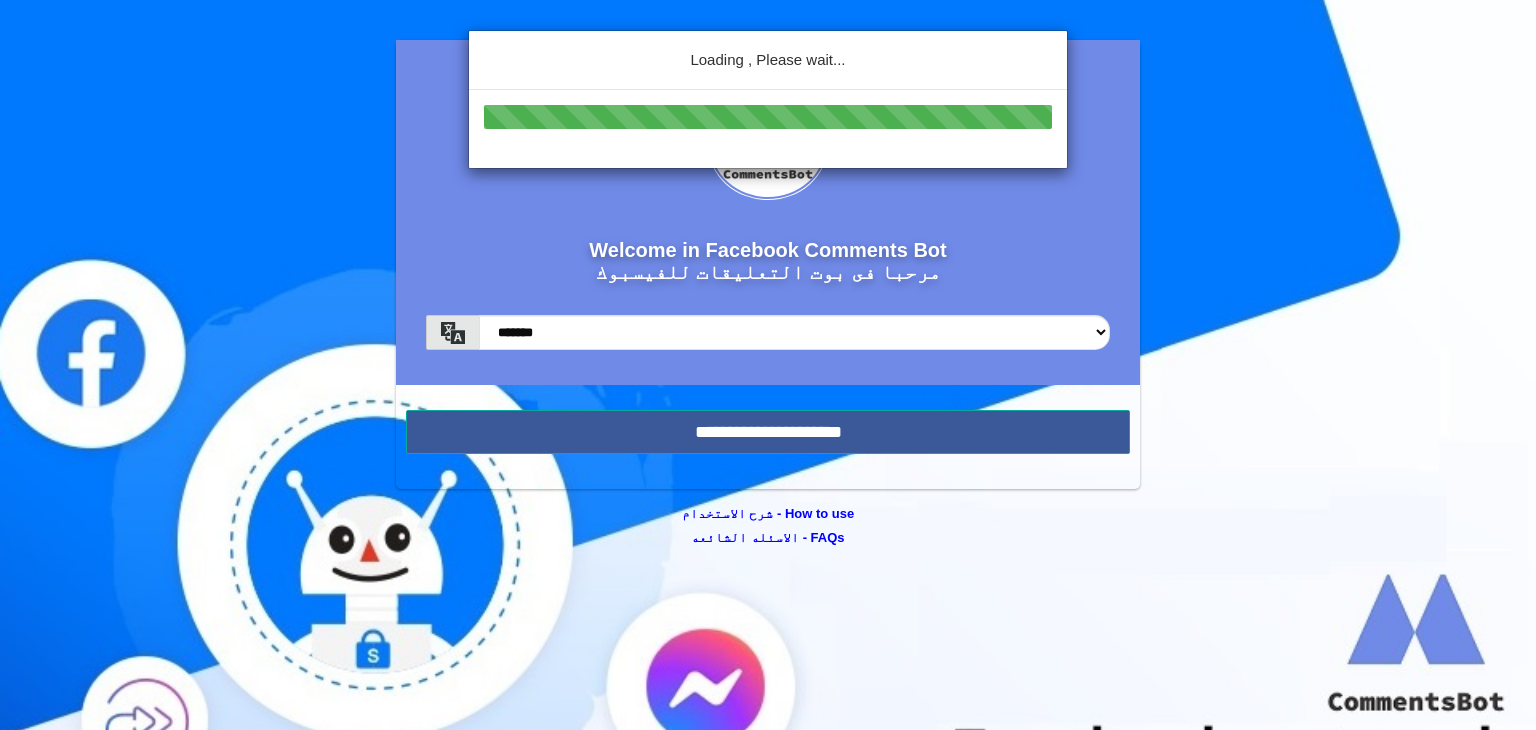 click on "Loading , Please wait..." at bounding box center [768, 365] 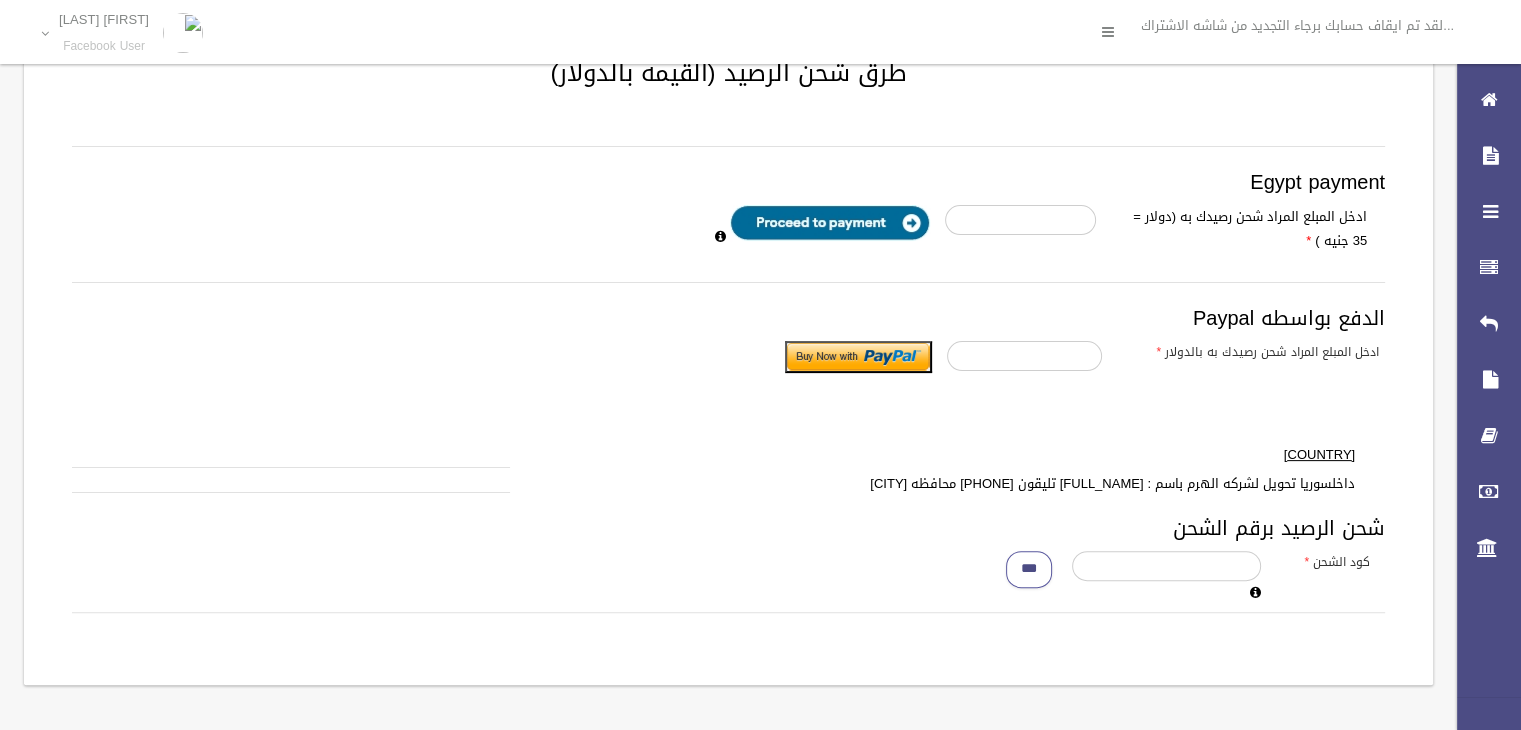 scroll, scrollTop: 0, scrollLeft: 0, axis: both 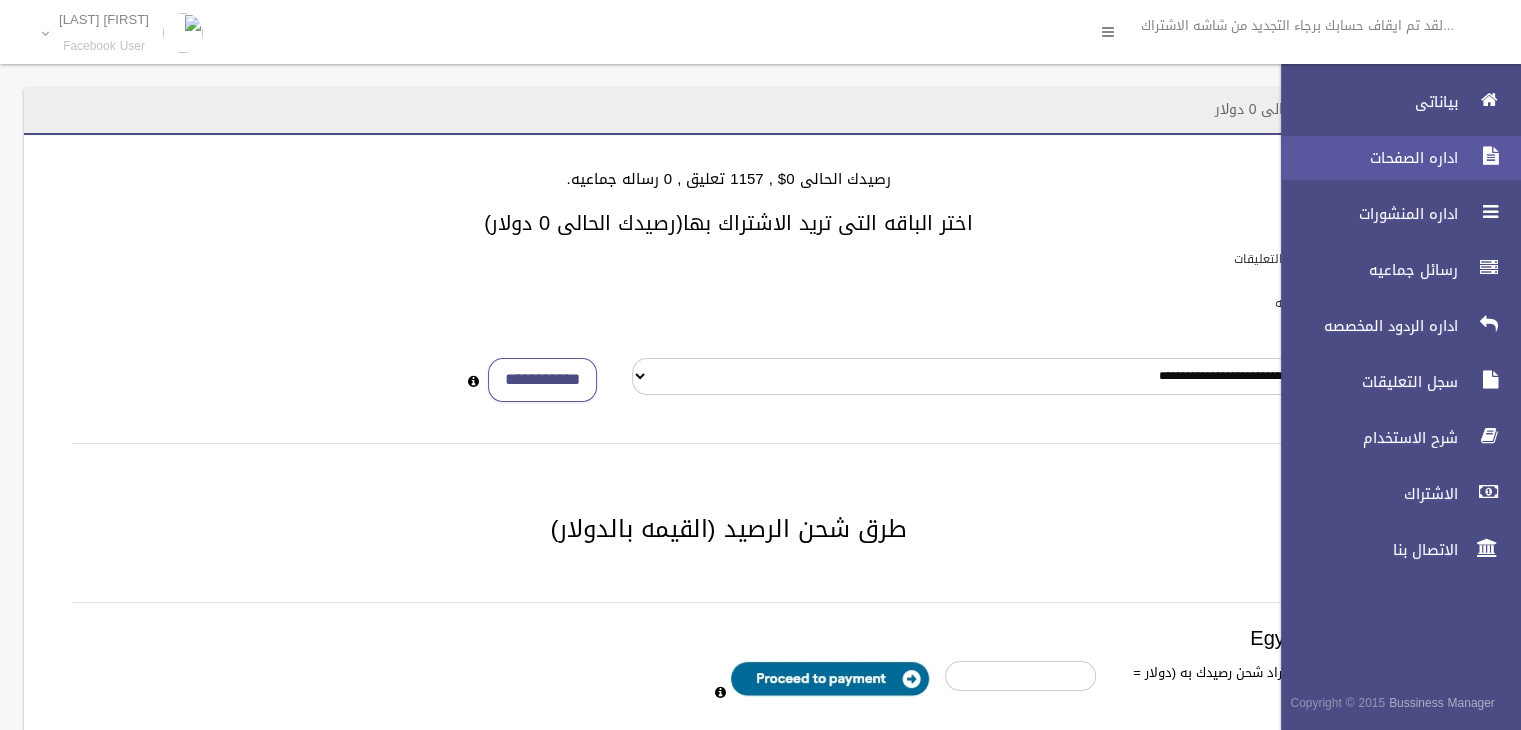 click on "اداره الصفحات" at bounding box center [1392, 158] 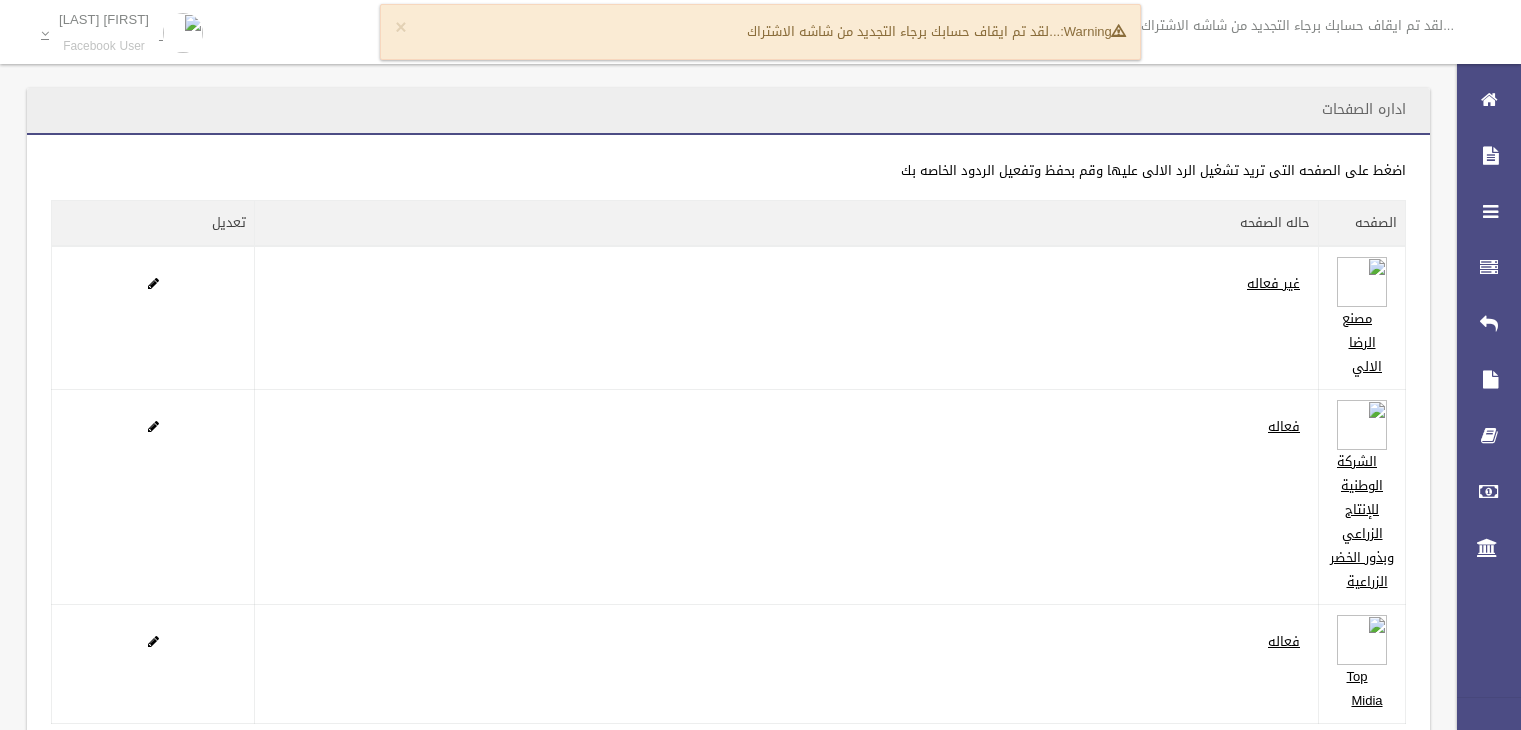 scroll, scrollTop: 0, scrollLeft: 0, axis: both 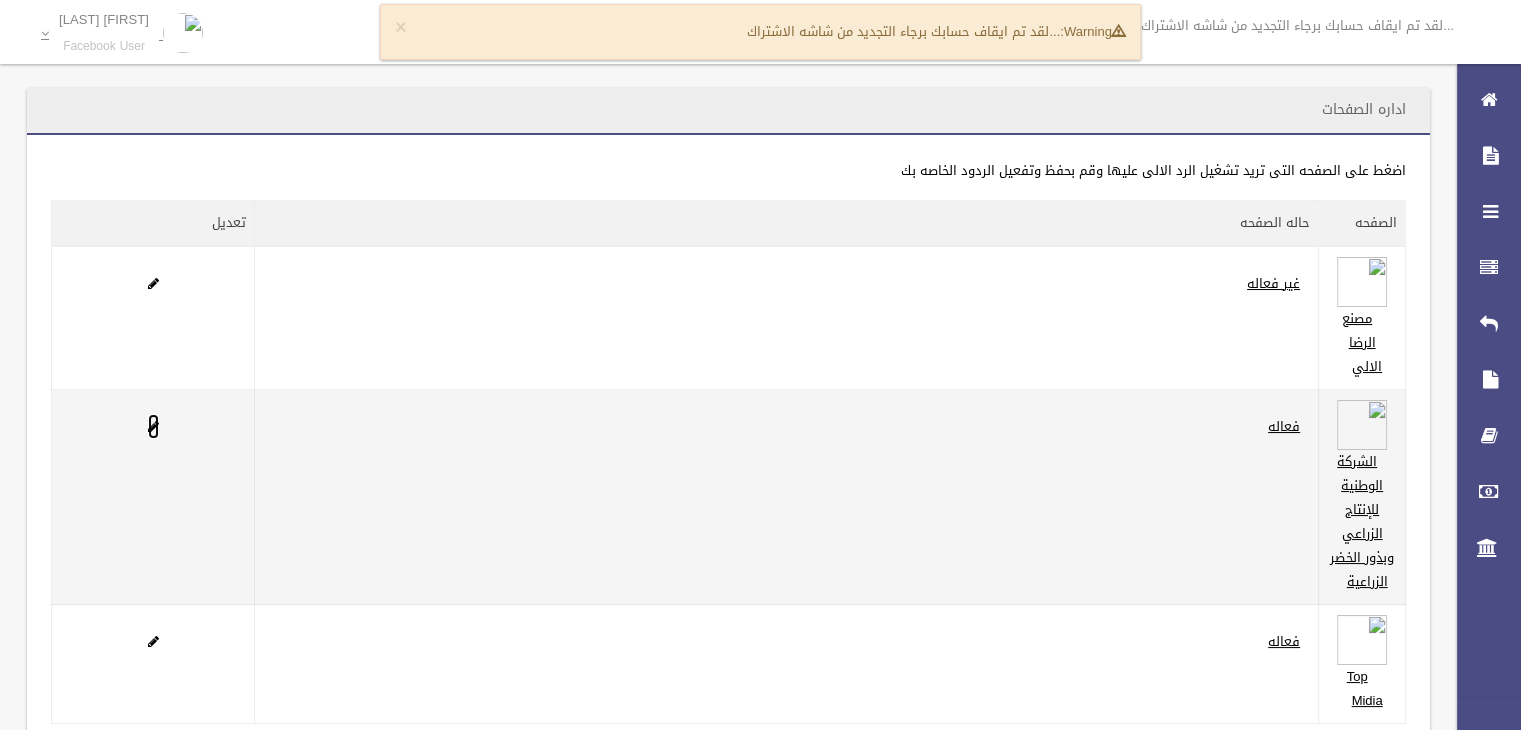 click at bounding box center [153, 426] 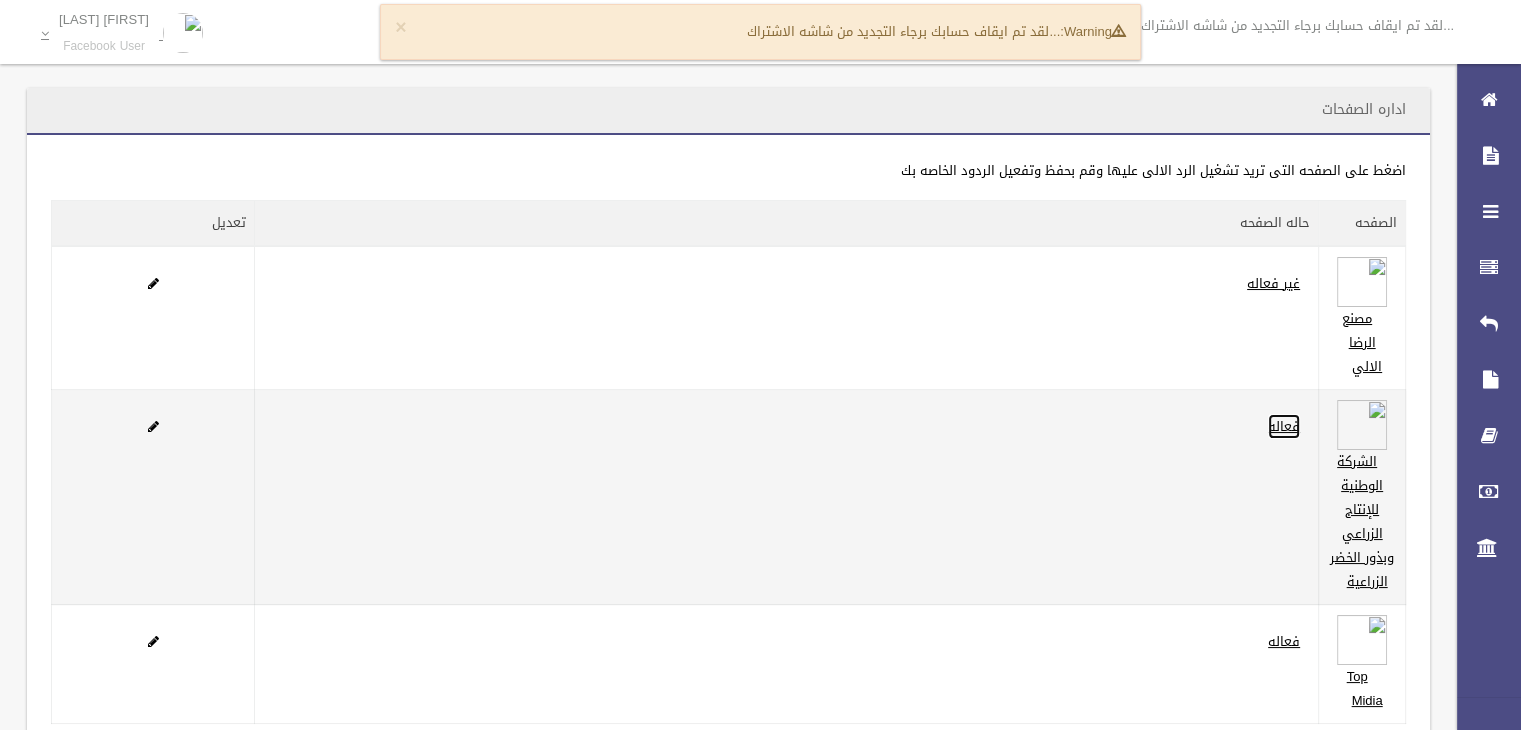 click on "فعاله" at bounding box center [1284, 426] 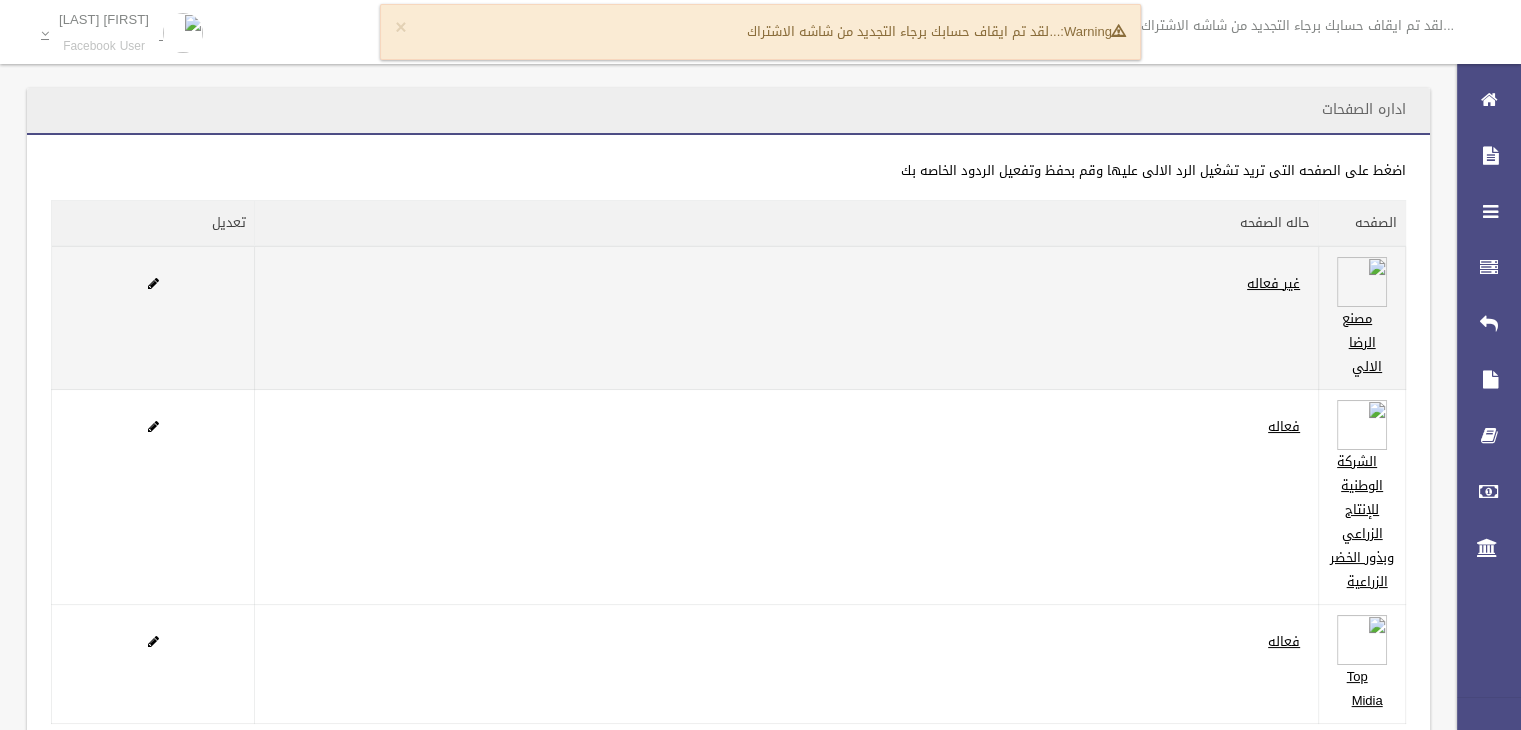 scroll, scrollTop: 88, scrollLeft: 0, axis: vertical 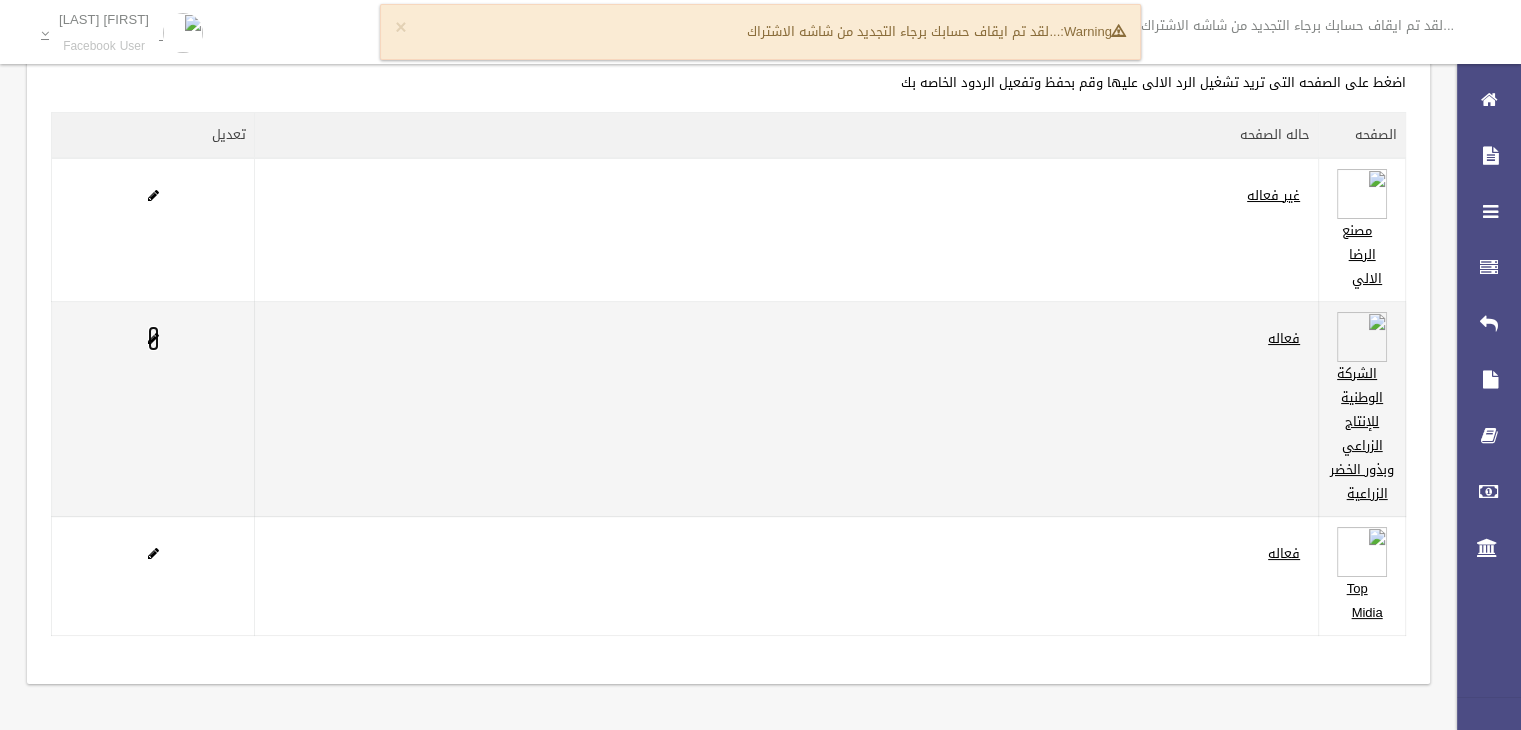 click at bounding box center [153, 338] 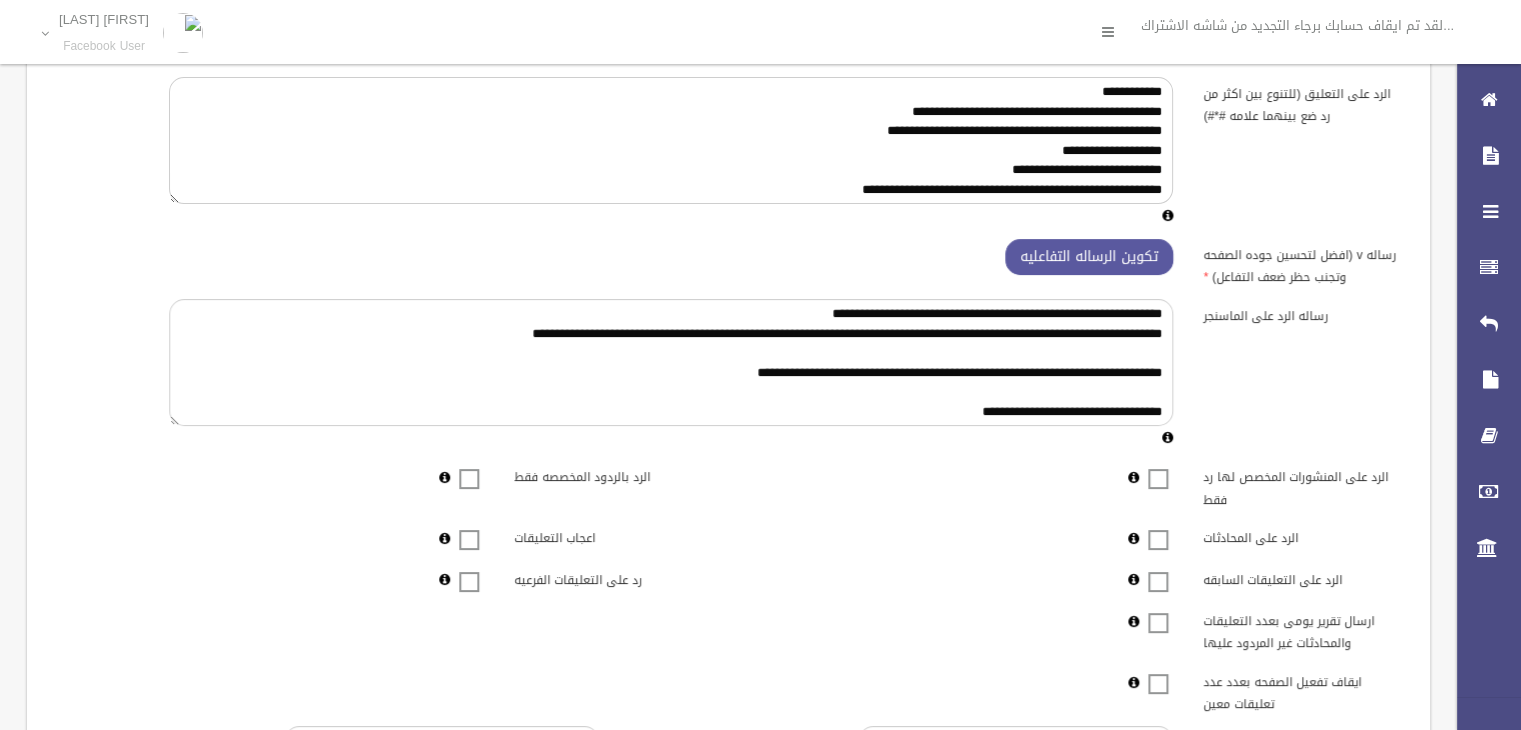 scroll, scrollTop: 60, scrollLeft: 0, axis: vertical 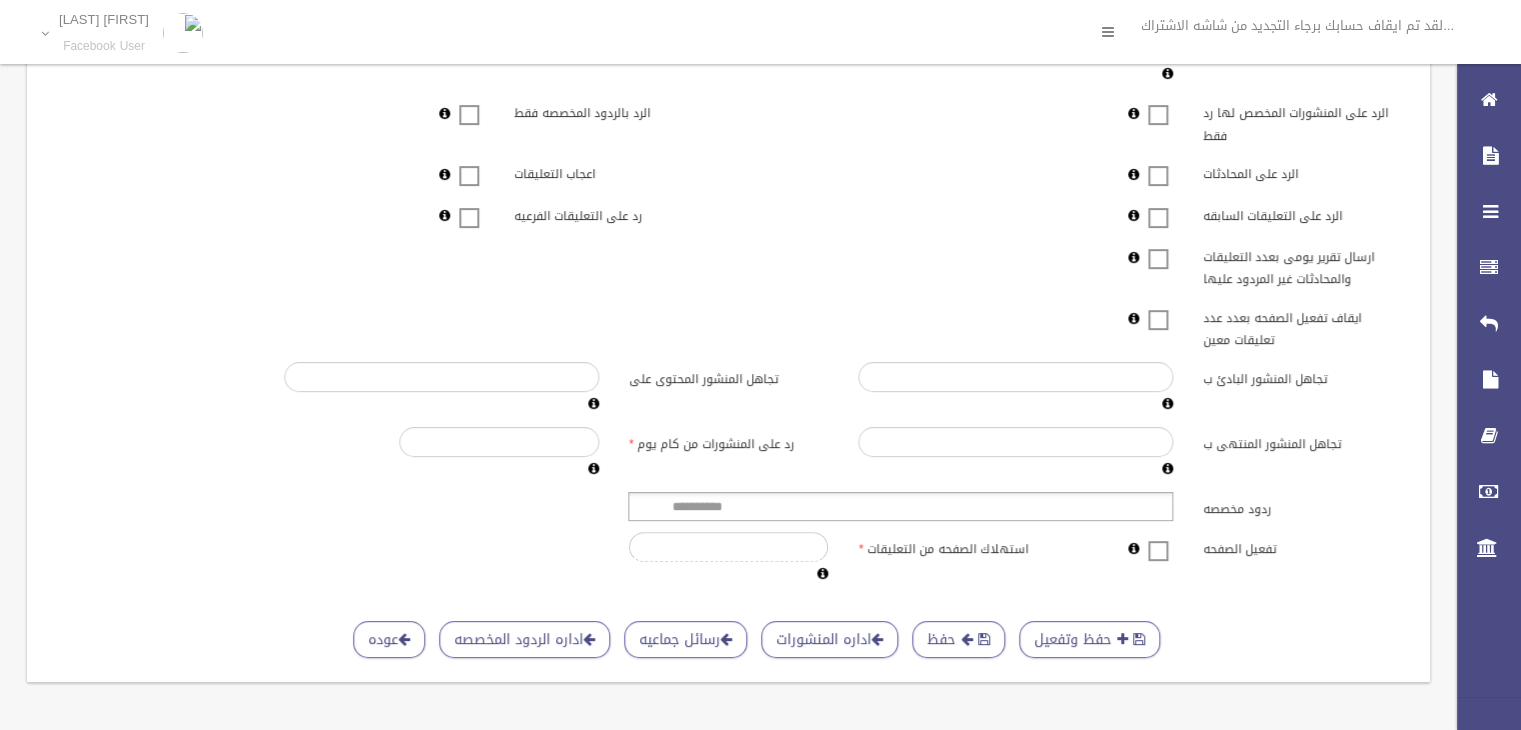 click at bounding box center (1158, 538) 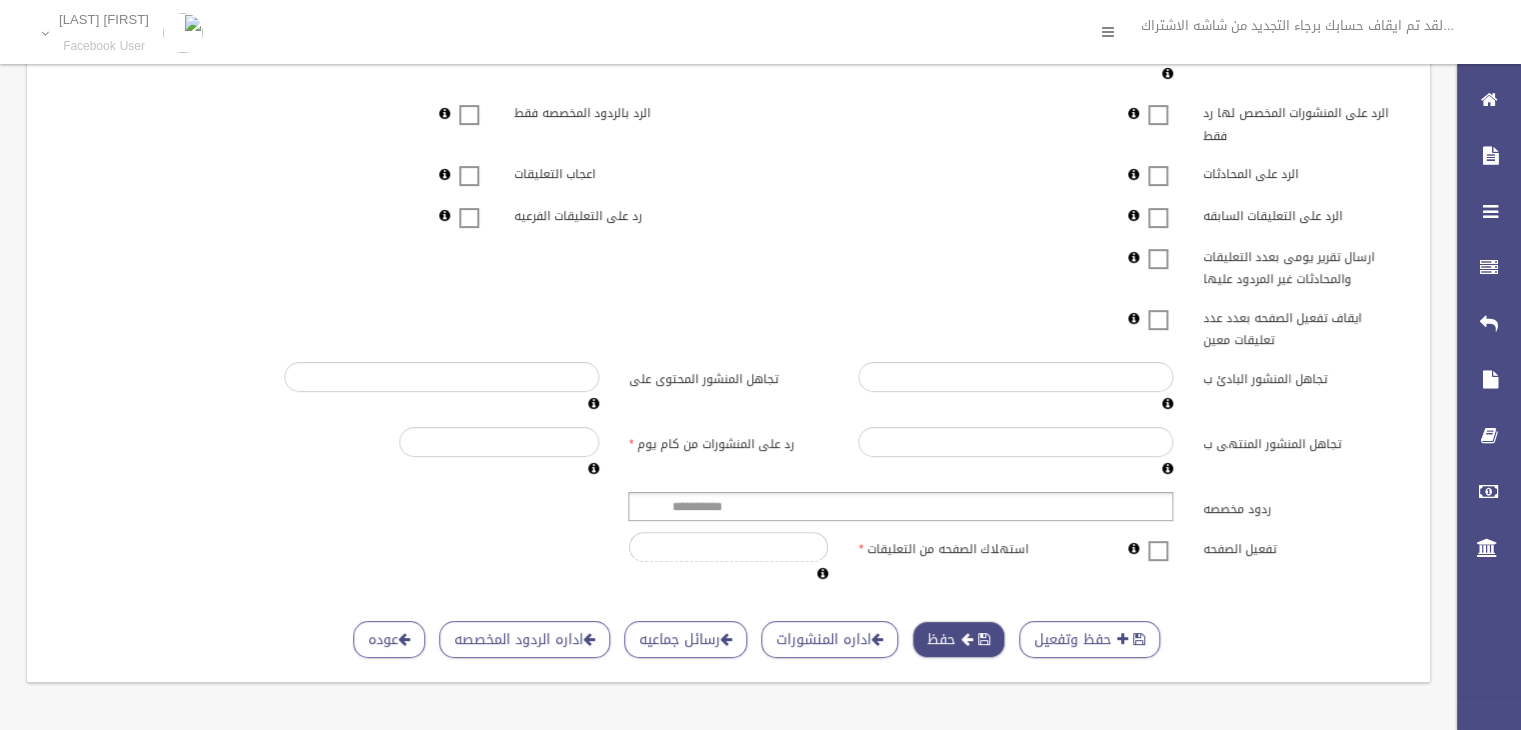 click on "حفظ" at bounding box center (958, 639) 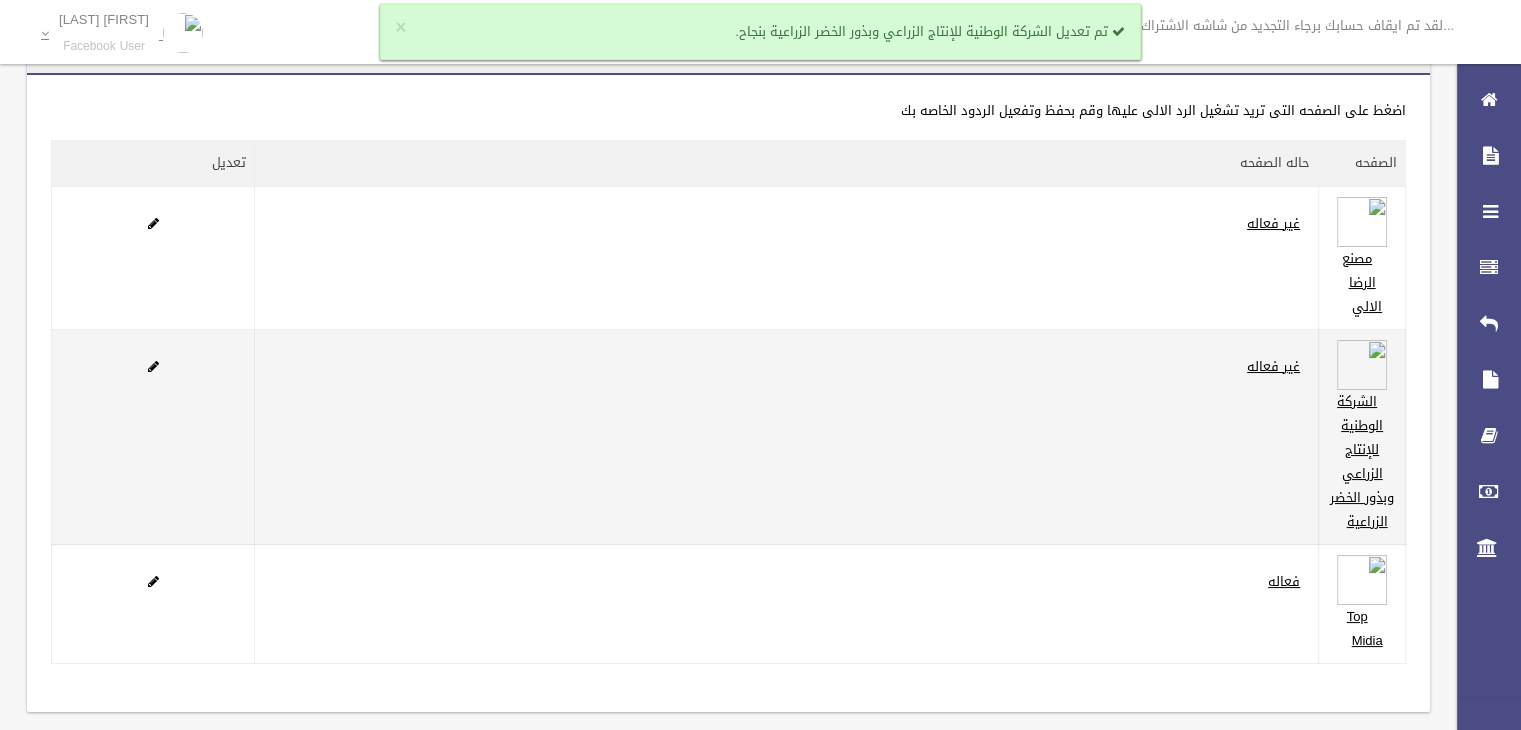 scroll, scrollTop: 88, scrollLeft: 0, axis: vertical 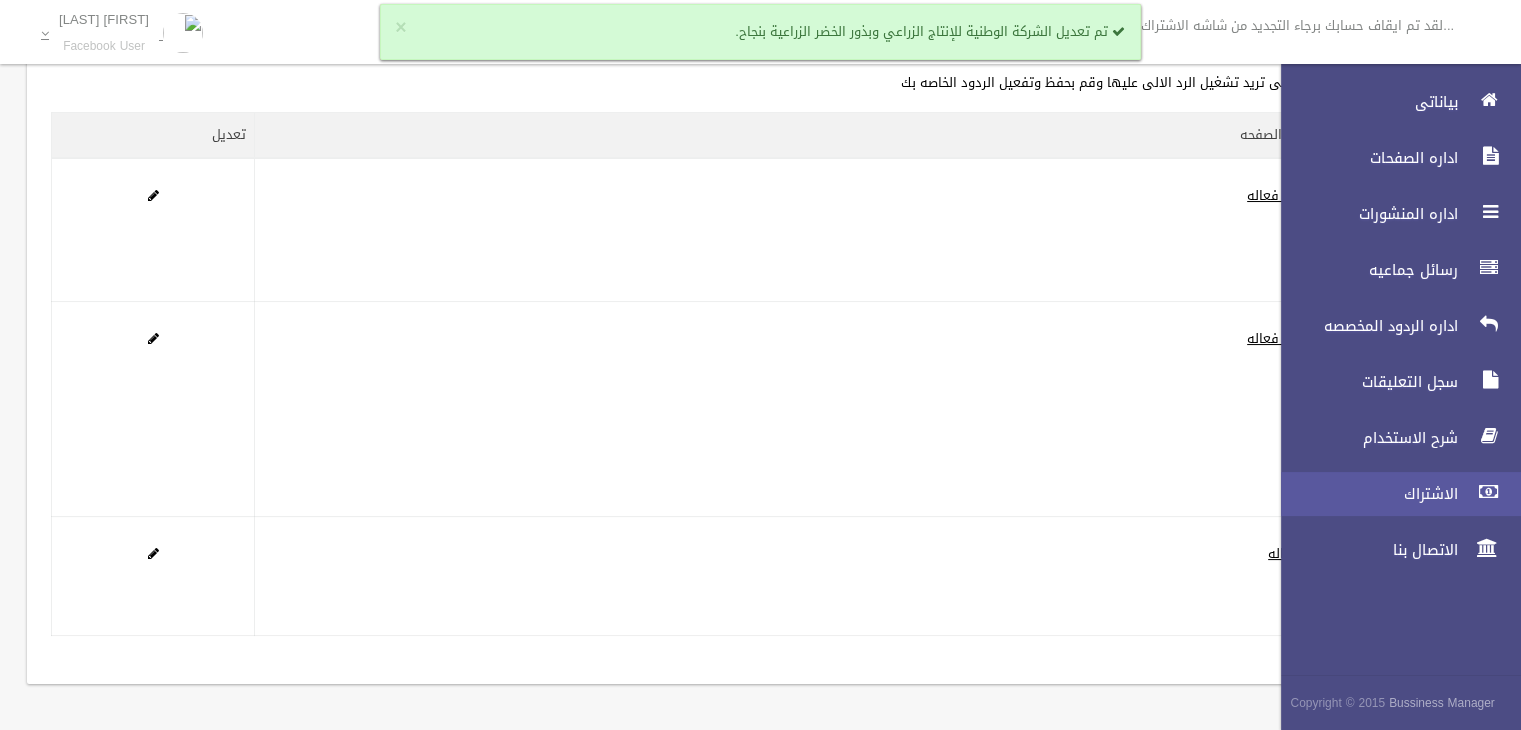 click on "الاشتراك" at bounding box center [1392, 494] 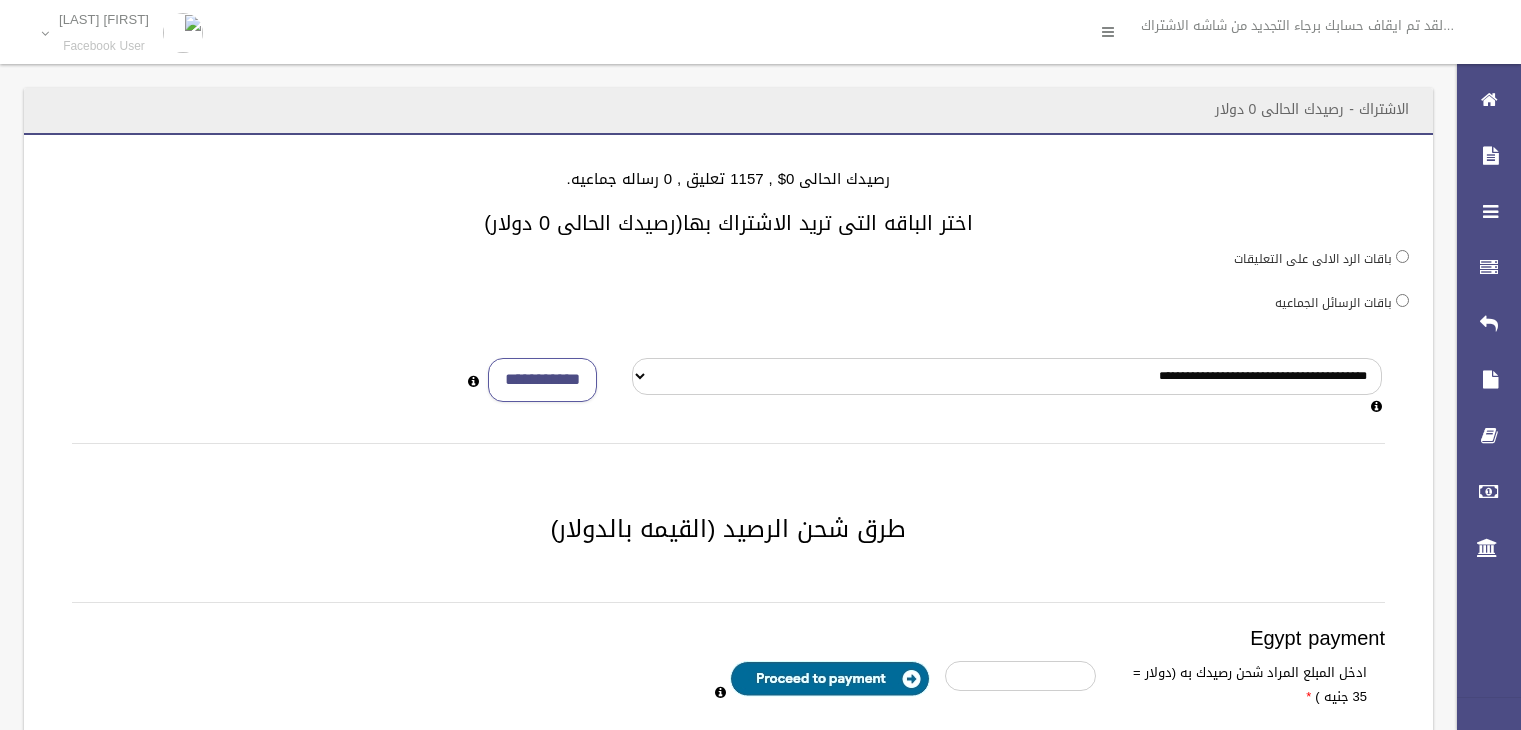 scroll, scrollTop: 0, scrollLeft: 0, axis: both 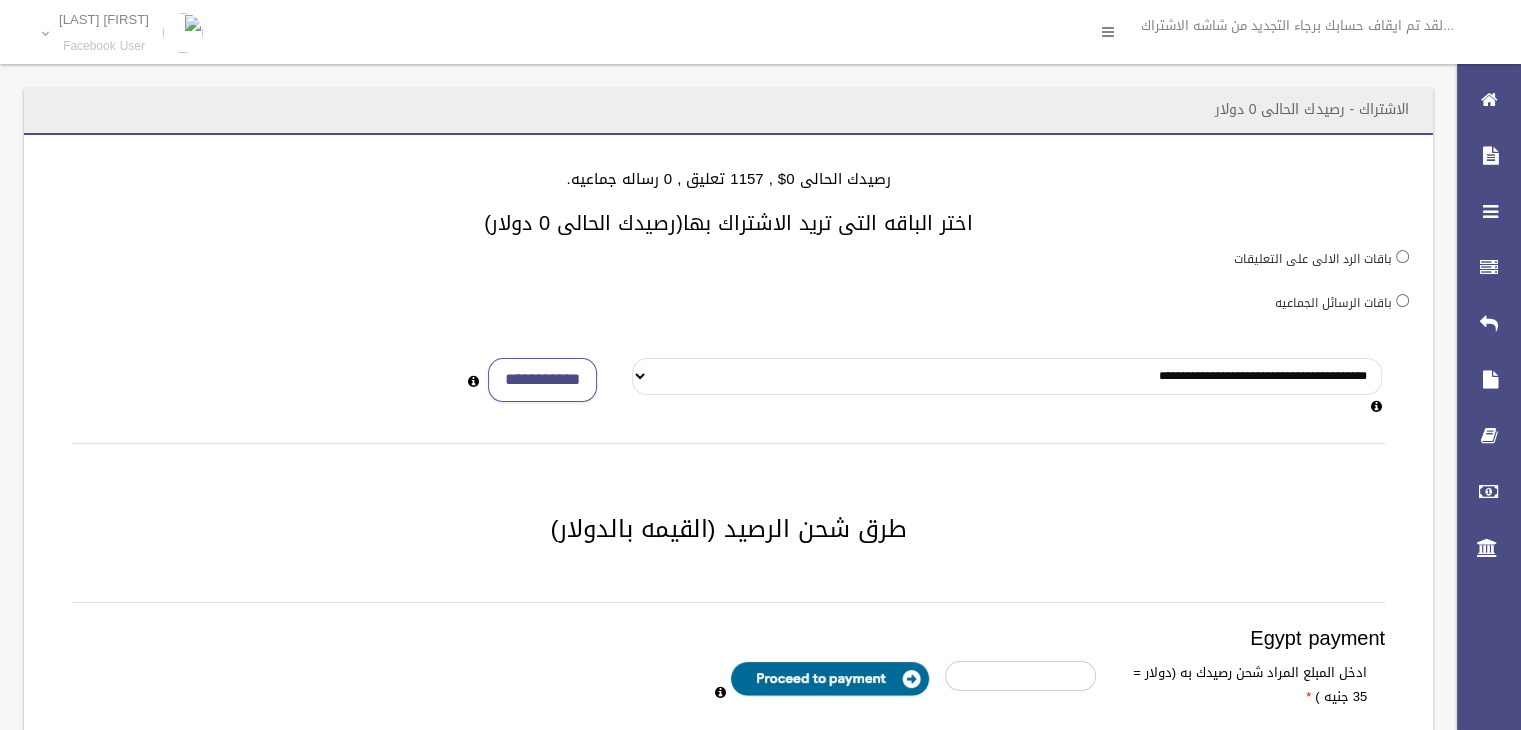 click on "**********" at bounding box center (1007, 376) 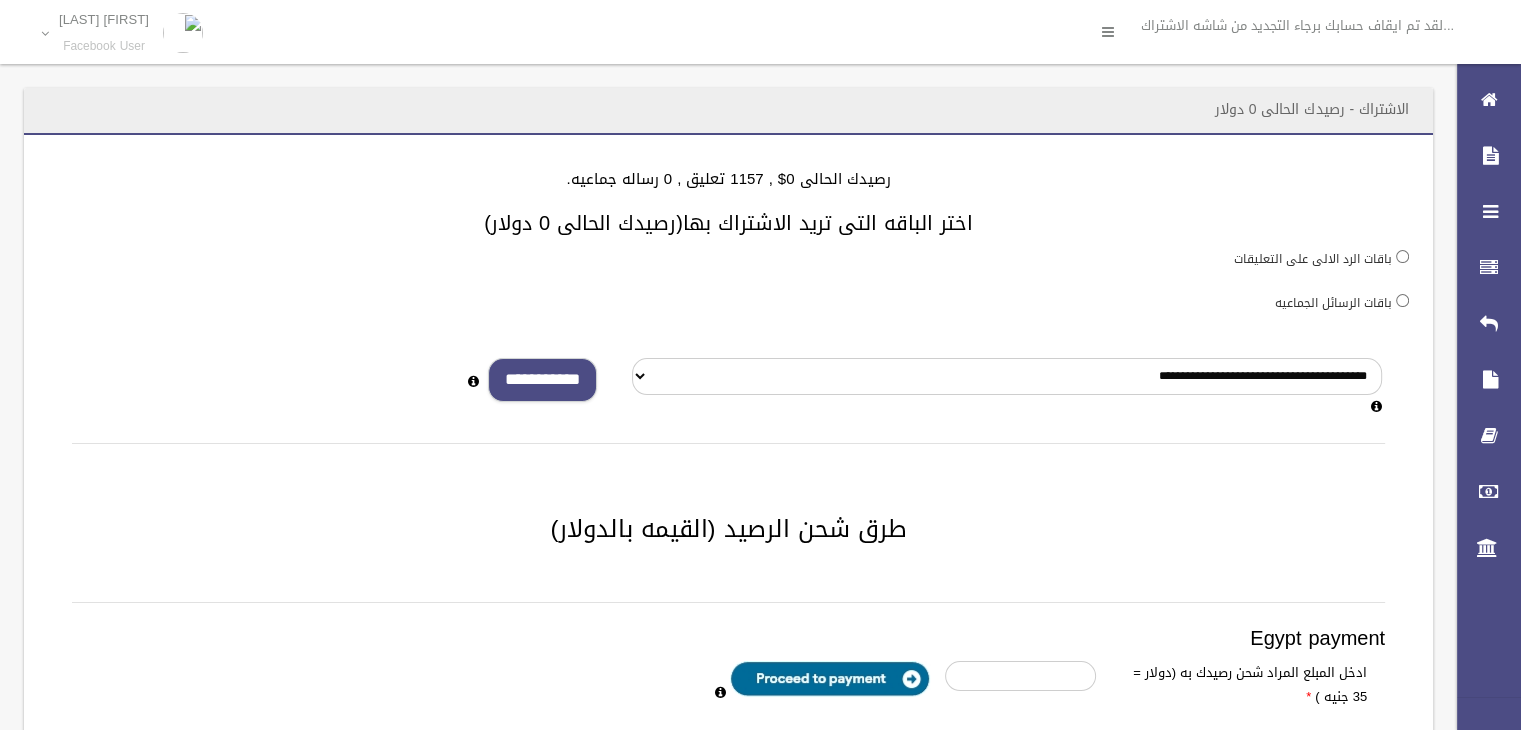 click on "**********" at bounding box center [542, 380] 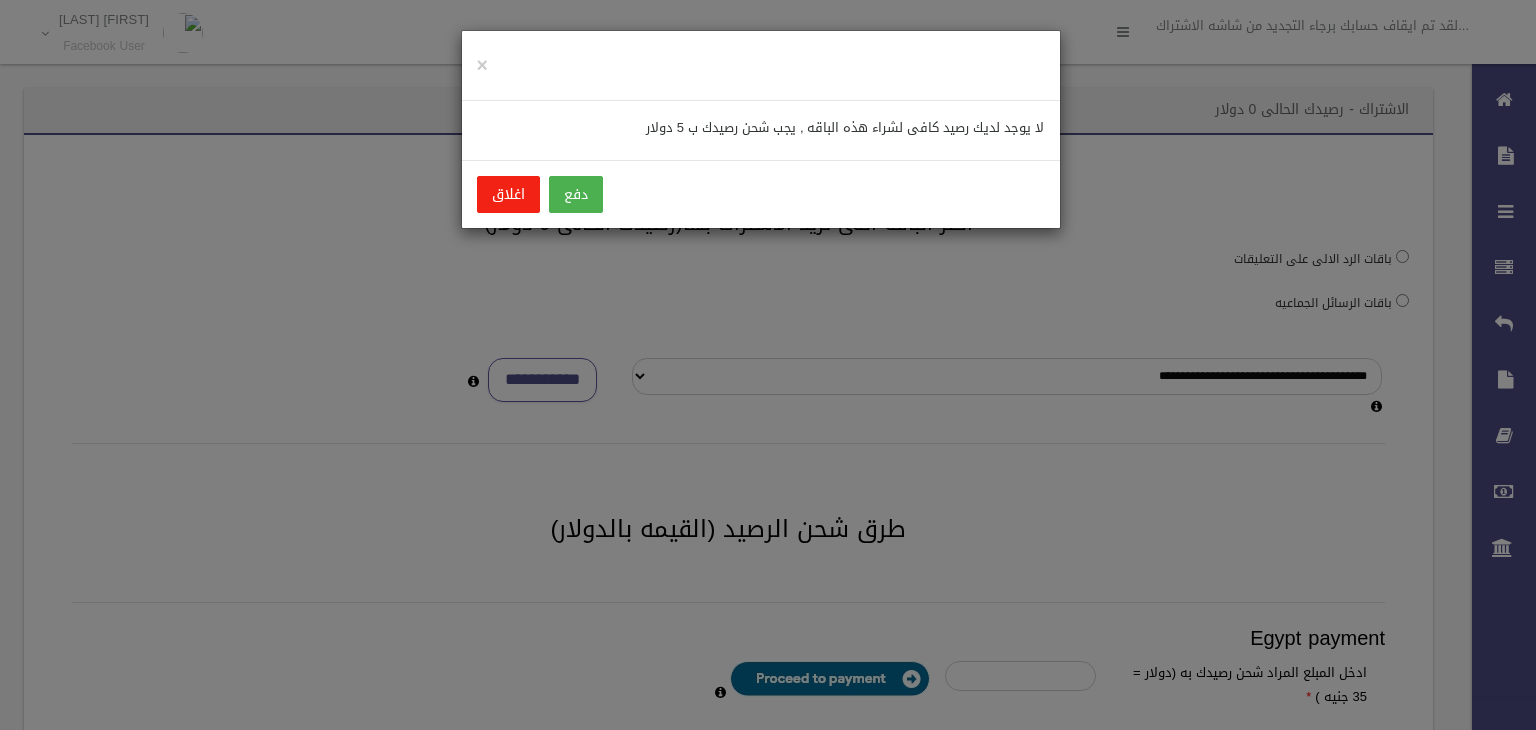 click on "اغلاق" at bounding box center (508, 194) 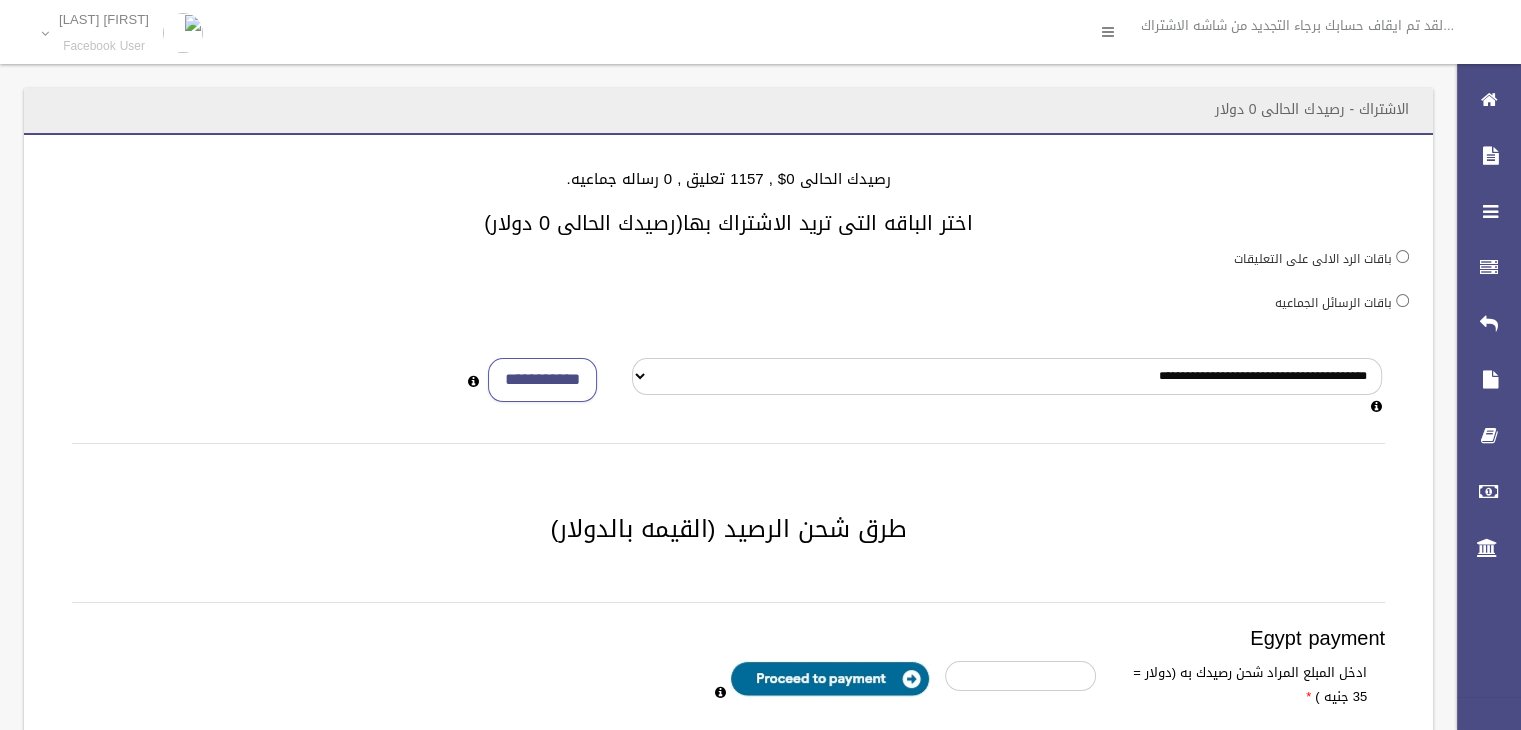 scroll, scrollTop: 456, scrollLeft: 0, axis: vertical 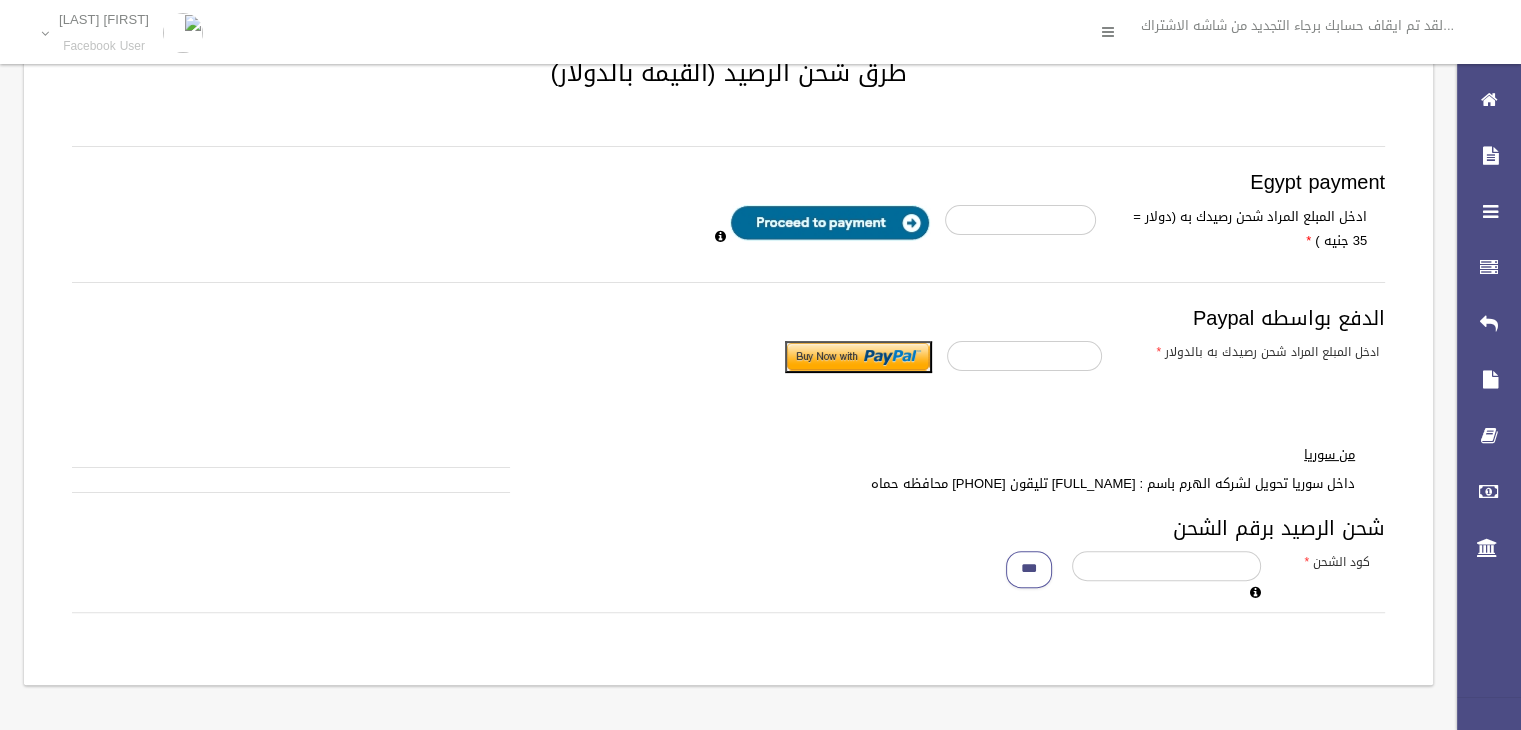 click at bounding box center [858, 357] 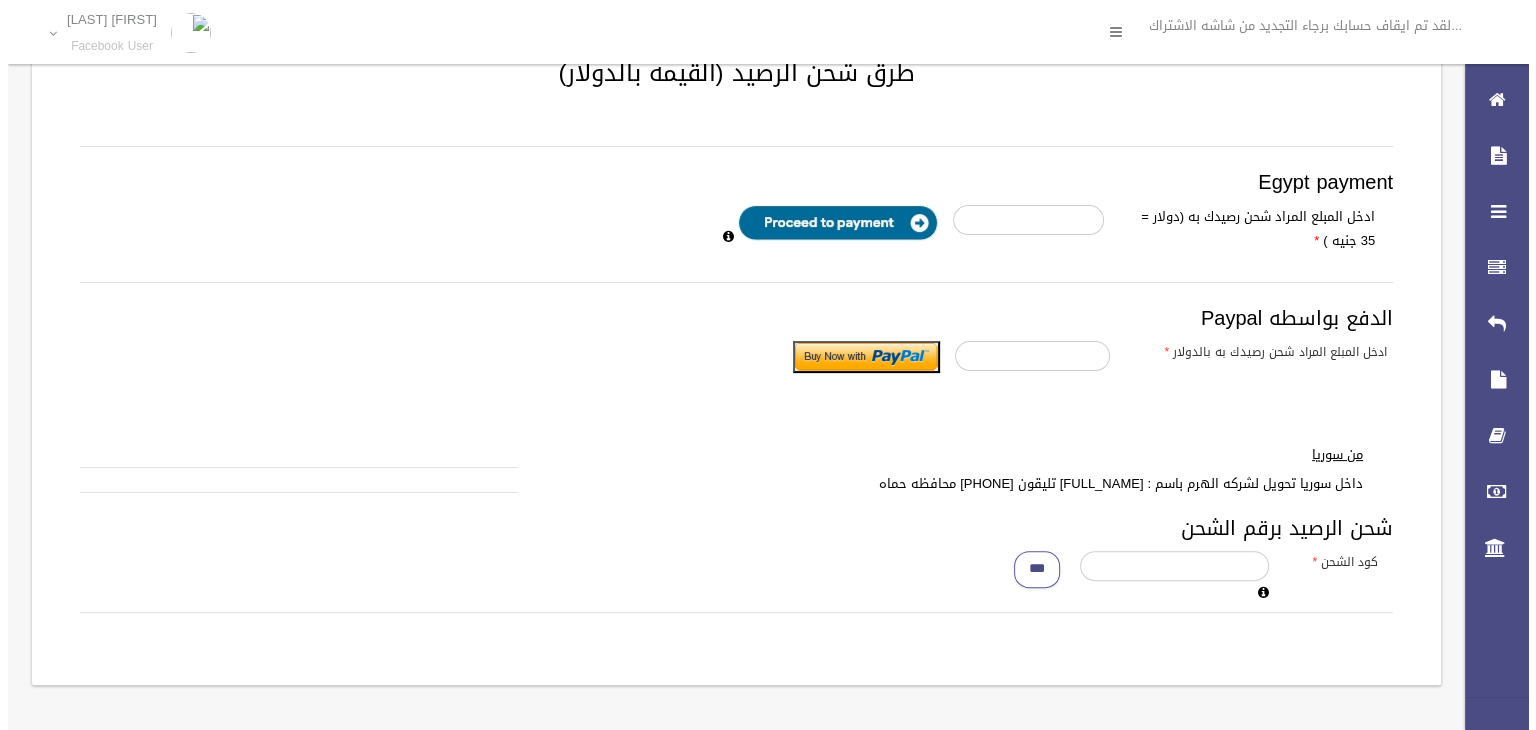 scroll, scrollTop: 156, scrollLeft: 0, axis: vertical 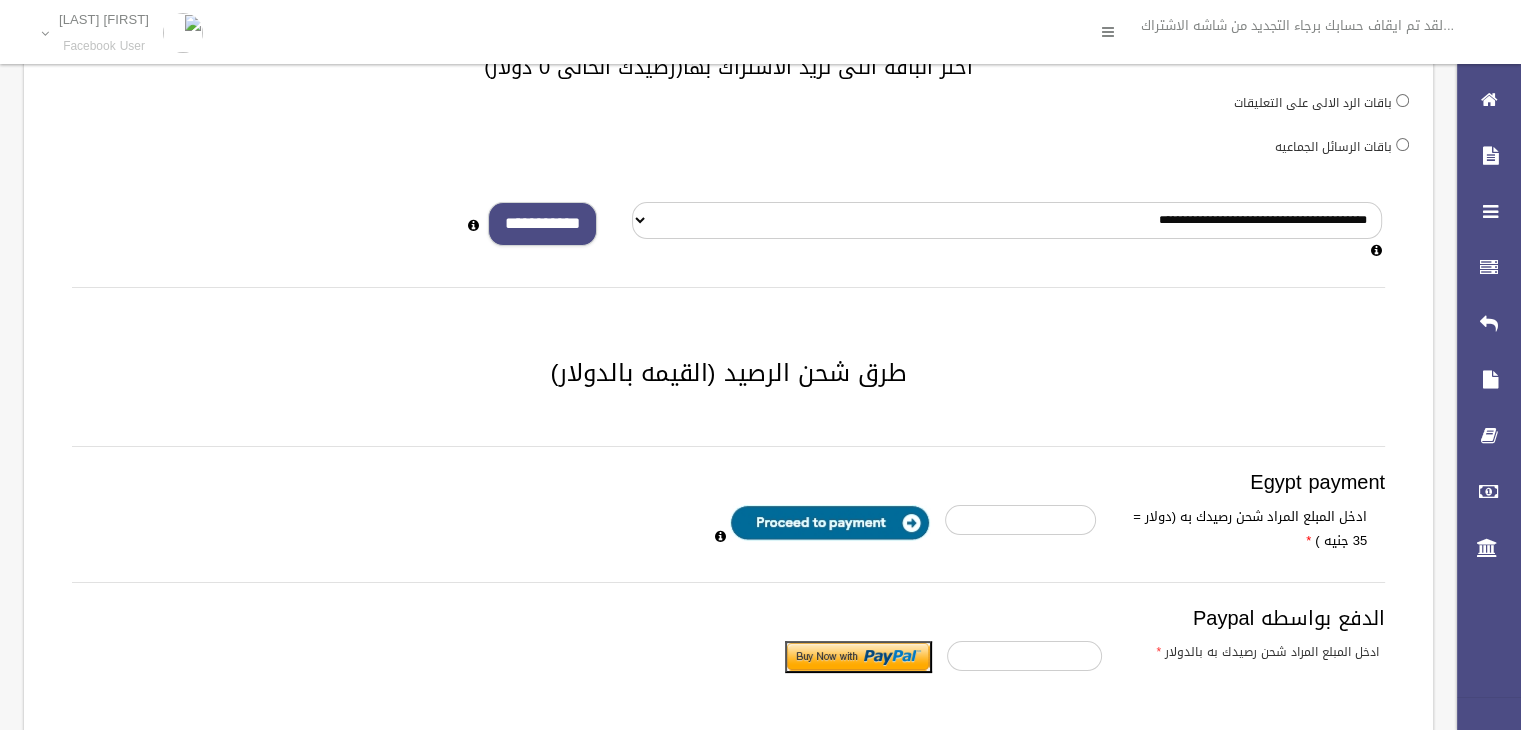 click on "**********" at bounding box center (542, 224) 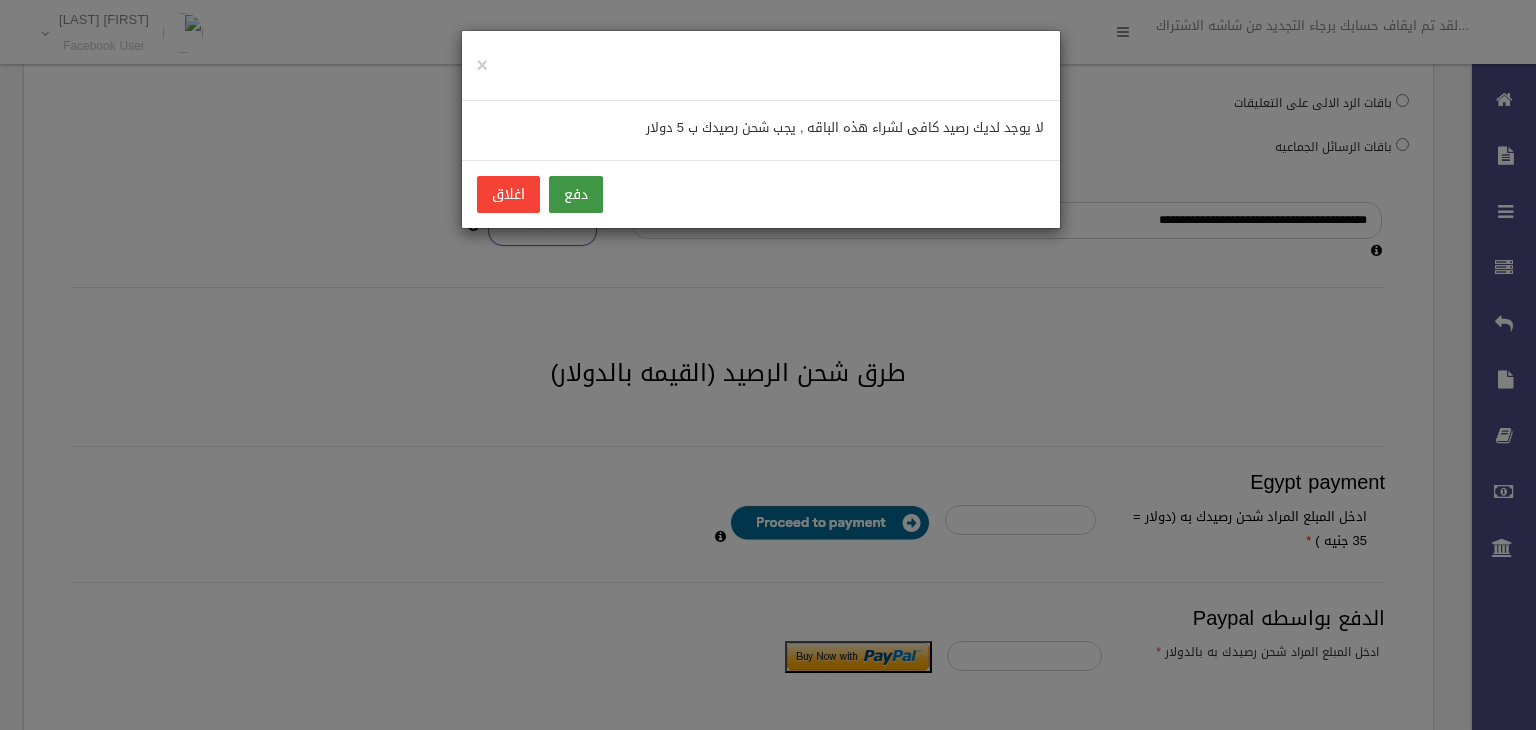 click on "دفع" at bounding box center [576, 194] 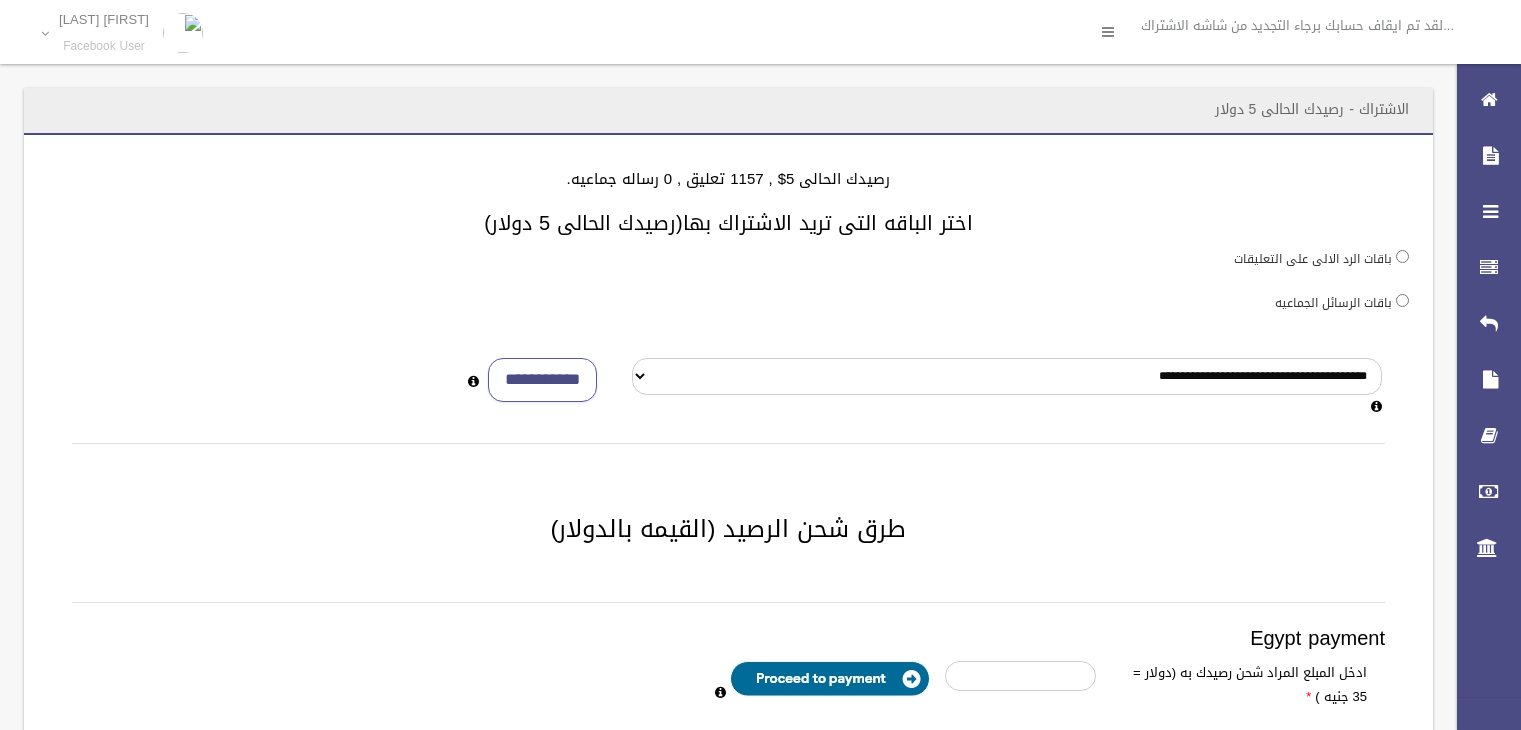 scroll, scrollTop: 0, scrollLeft: 0, axis: both 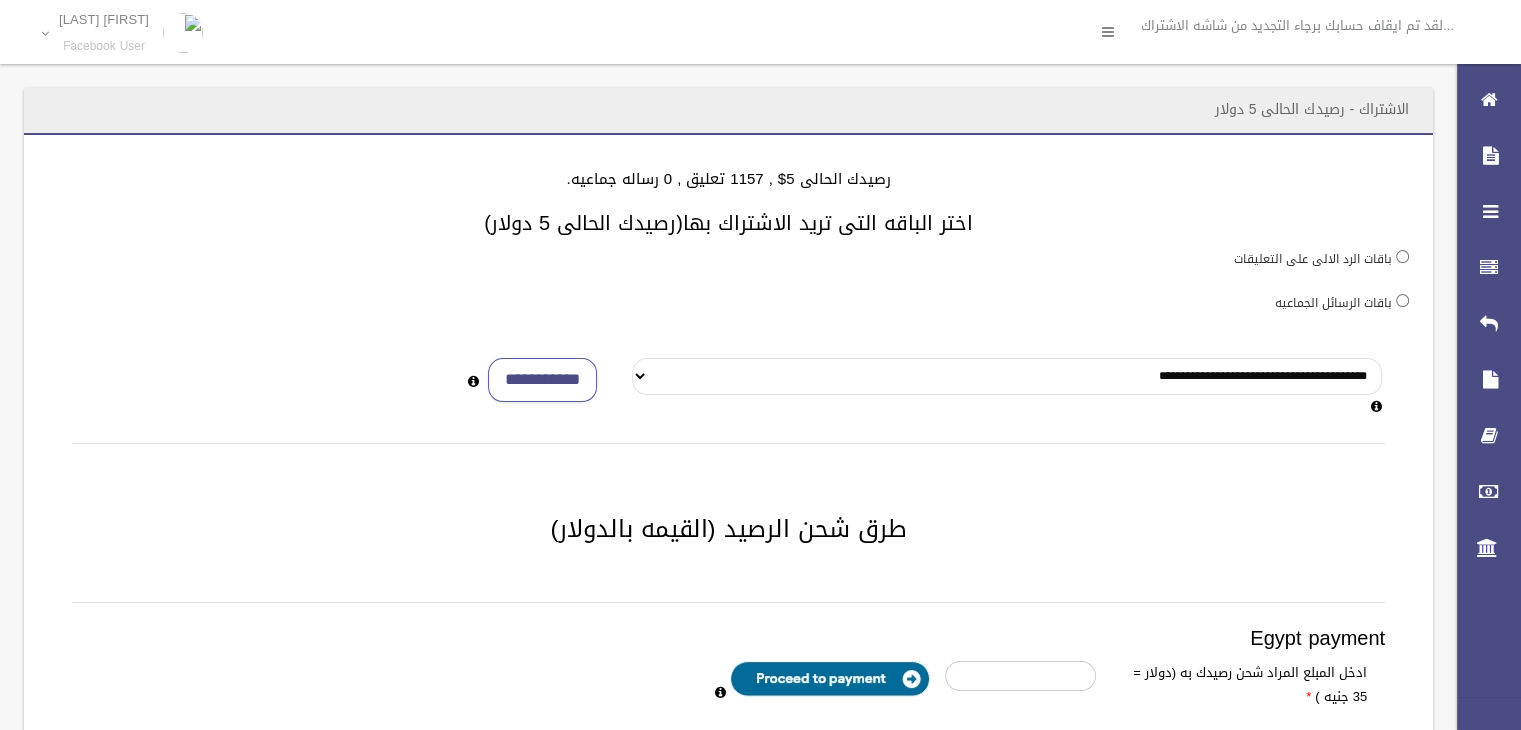 click on "**********" at bounding box center [1007, 376] 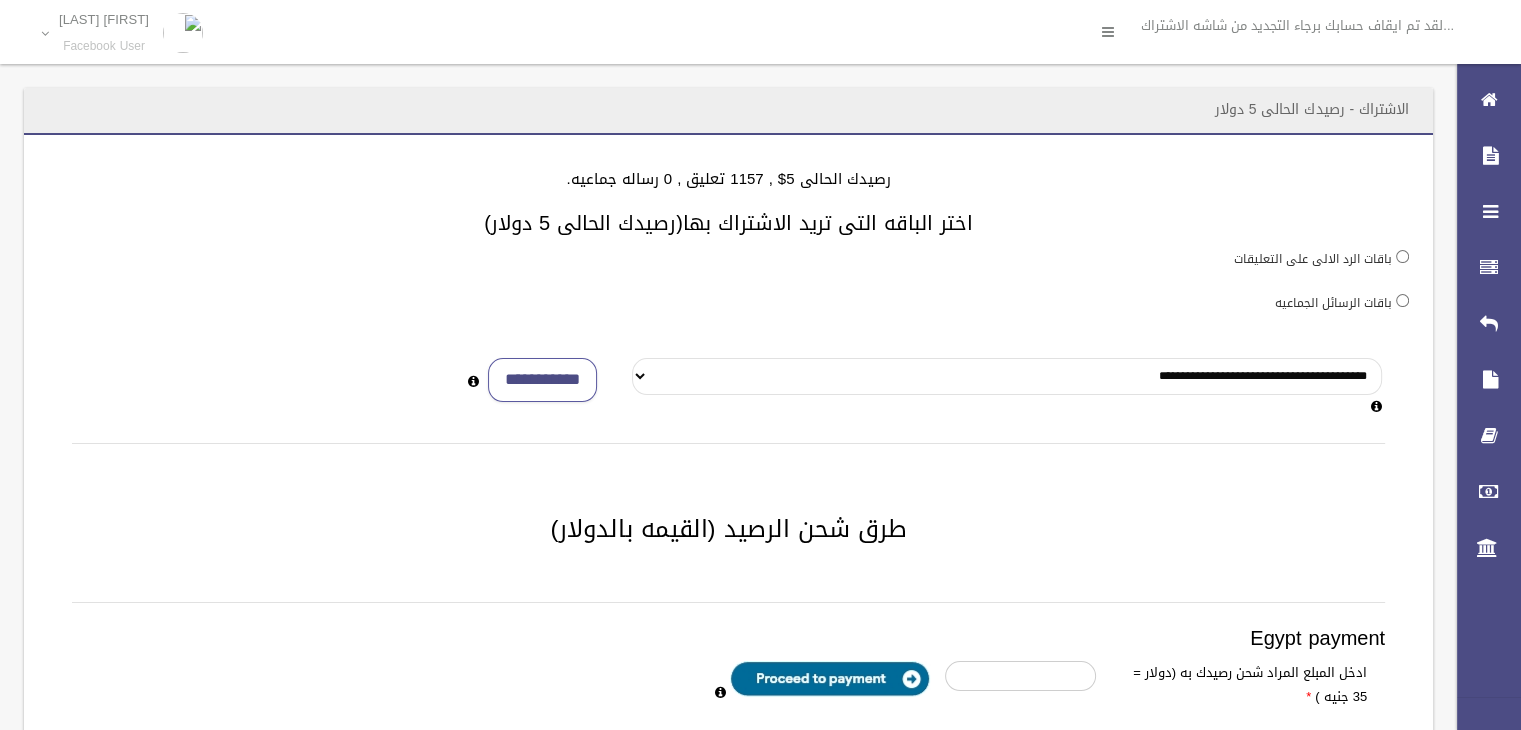 select on "*" 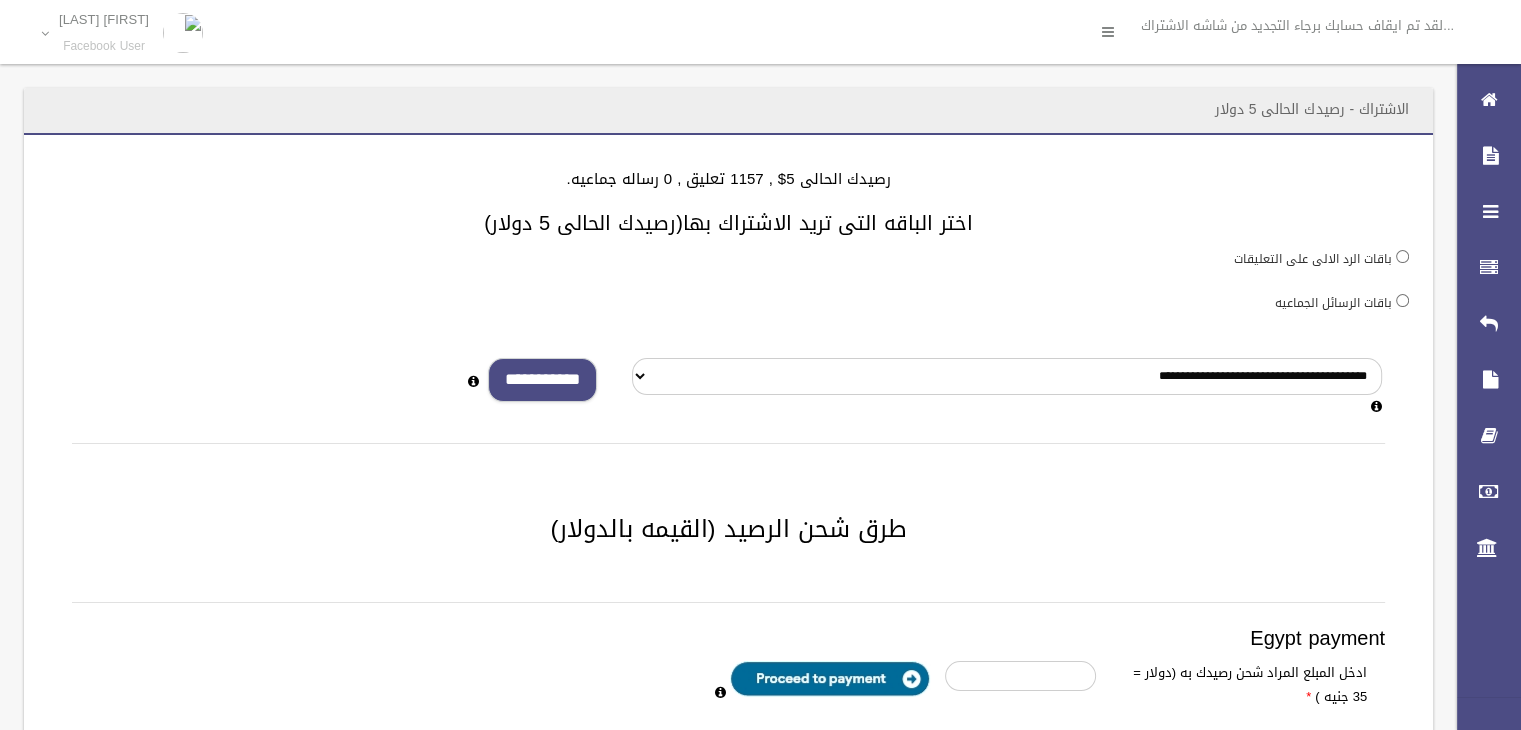 click on "**********" at bounding box center (542, 380) 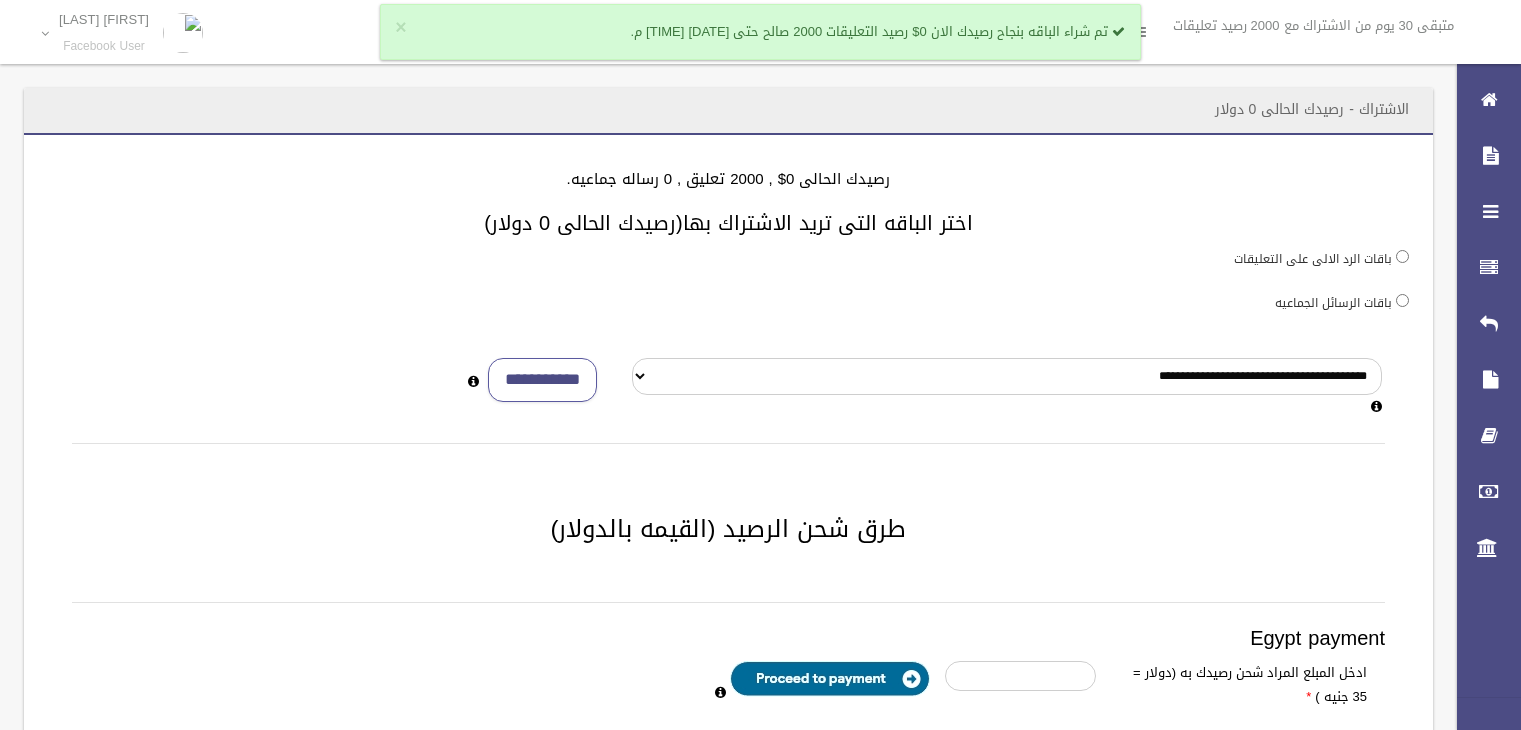 scroll, scrollTop: 0, scrollLeft: 0, axis: both 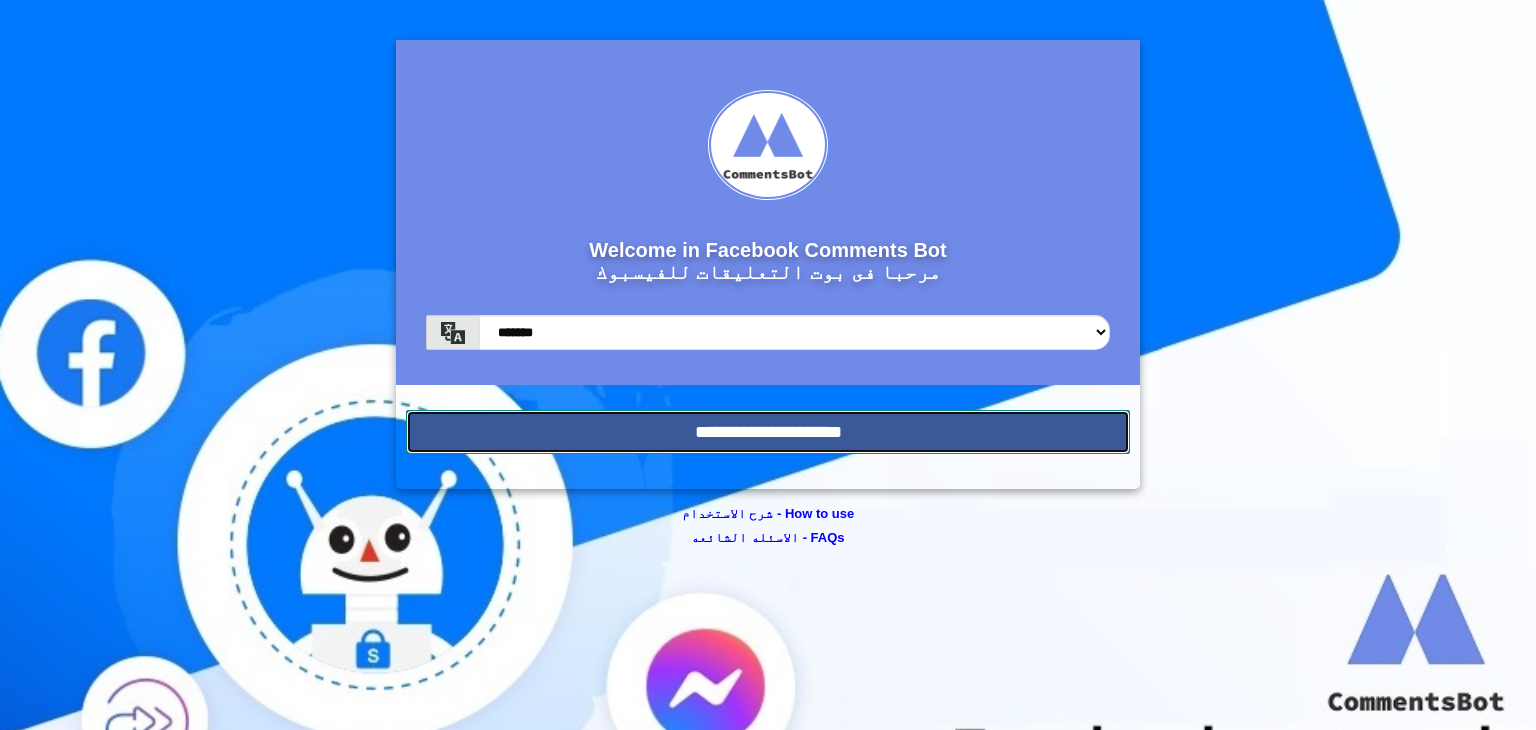 click on "**********" at bounding box center (768, 432) 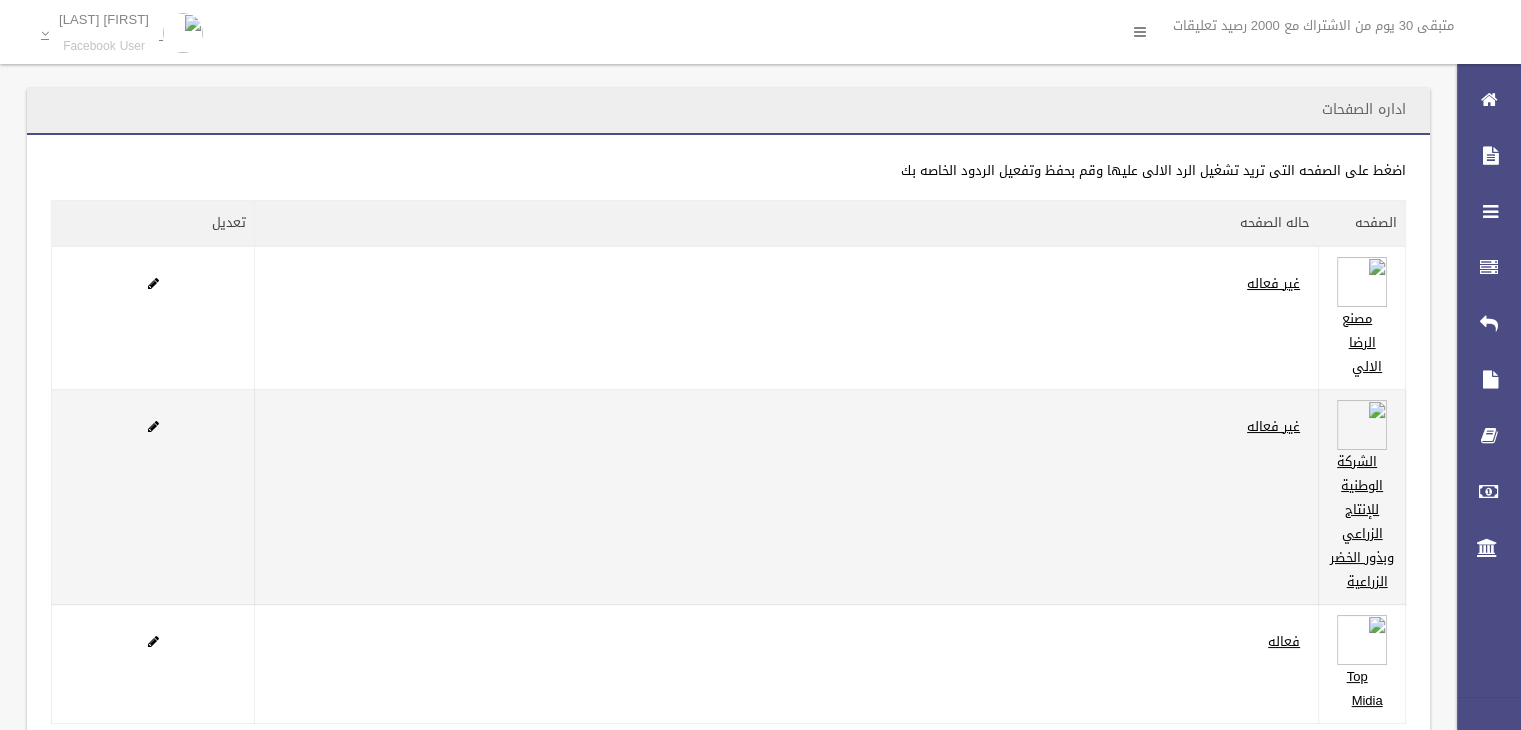 scroll, scrollTop: 88, scrollLeft: 0, axis: vertical 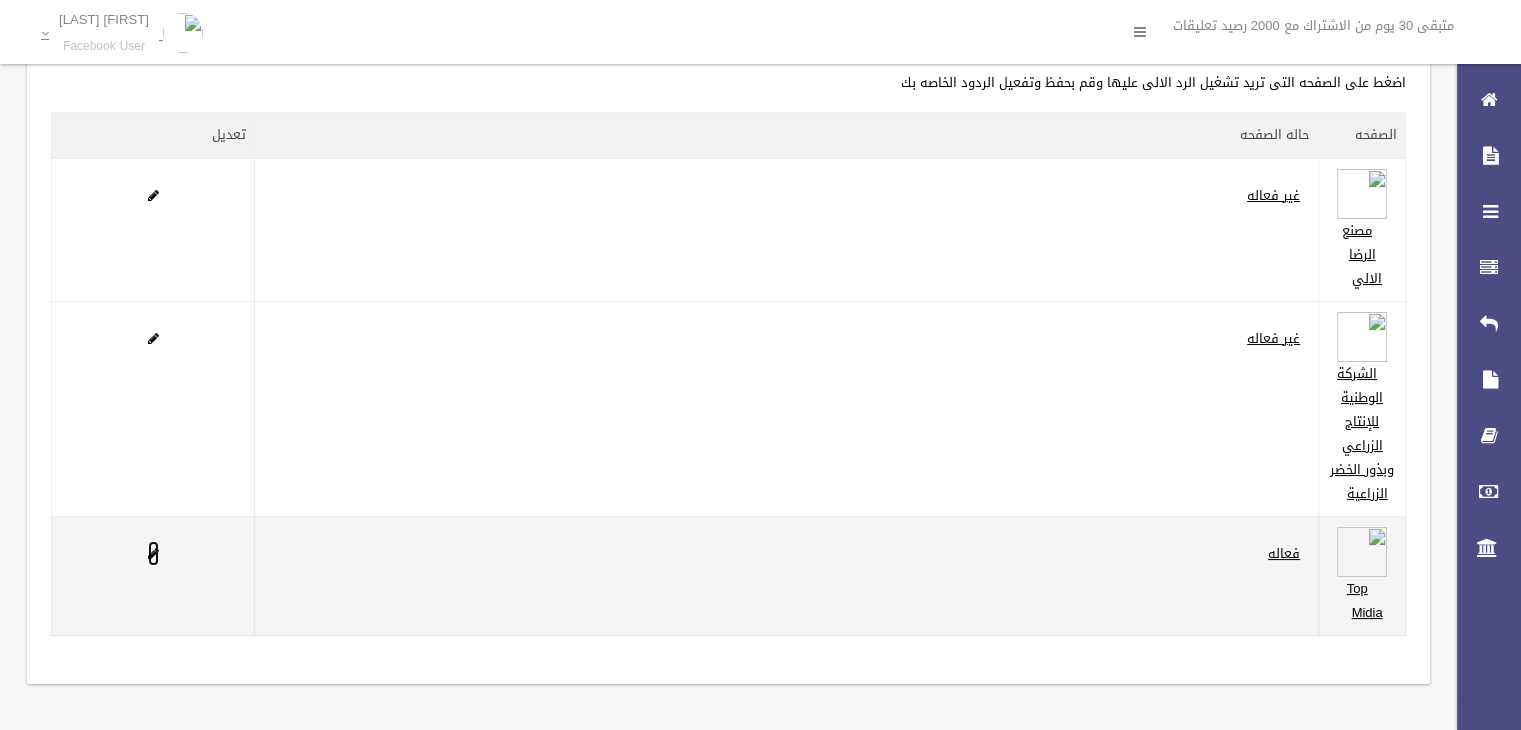 drag, startPoint x: 155, startPoint y: 550, endPoint x: 165, endPoint y: 551, distance: 10.049875 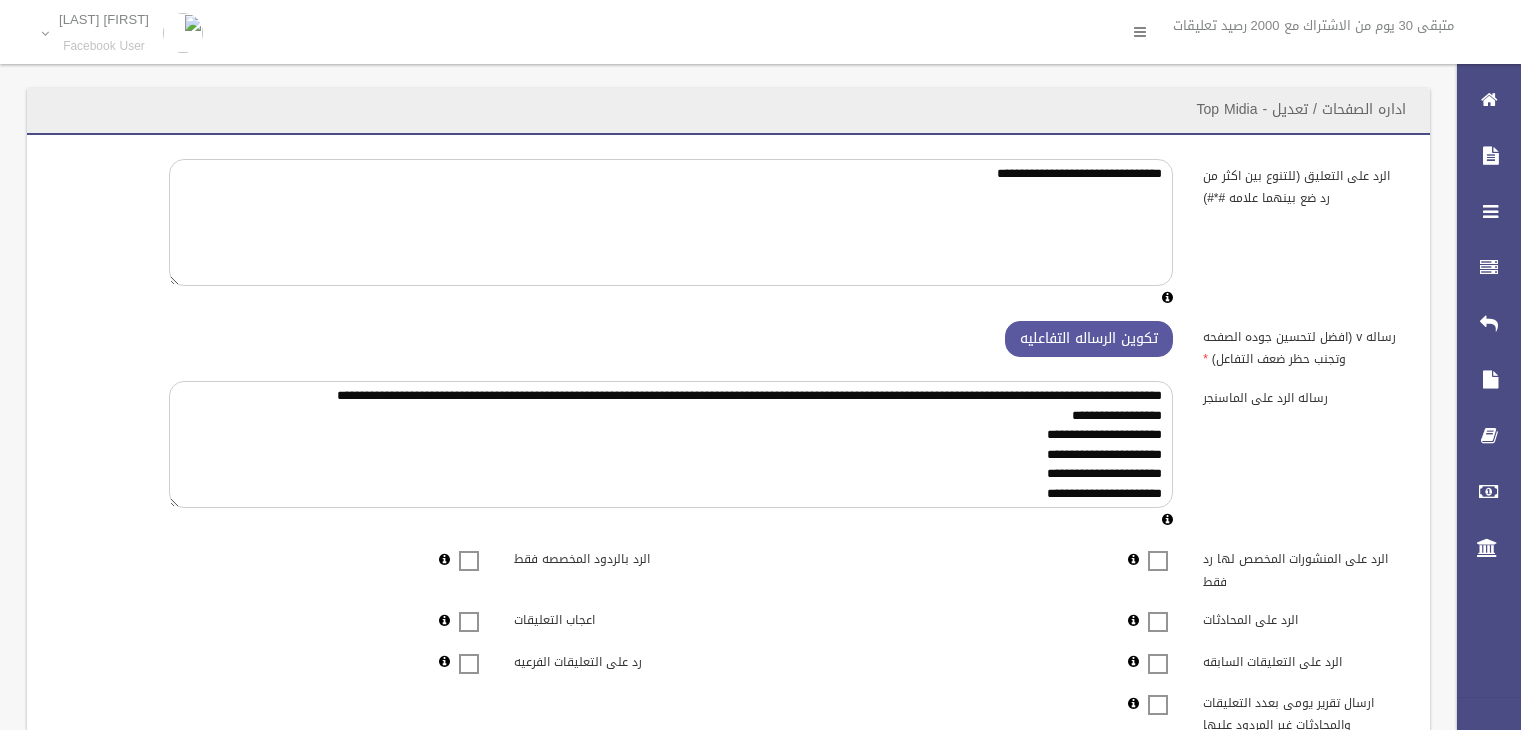 scroll, scrollTop: 0, scrollLeft: 0, axis: both 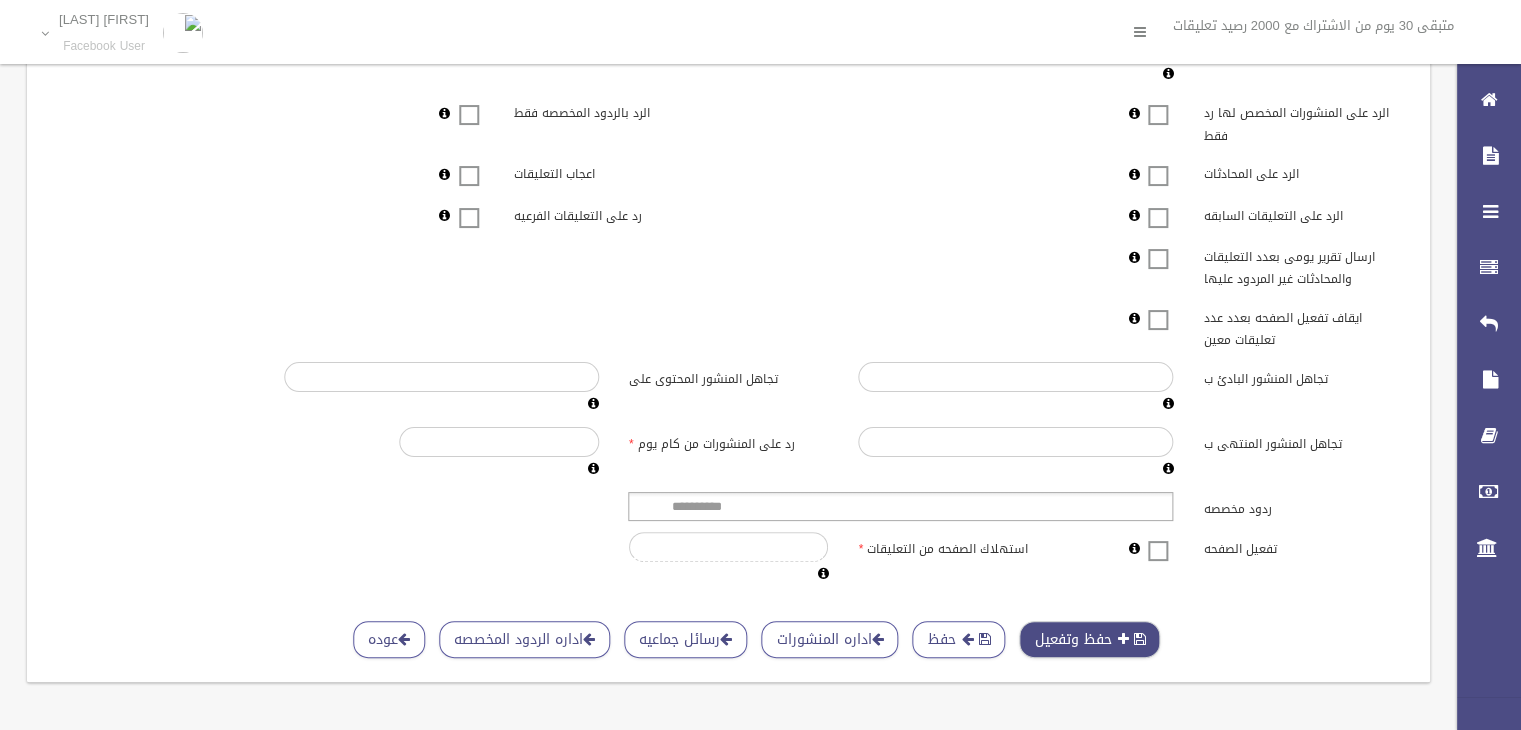 click on "حفظ وتفعيل" at bounding box center [1089, 639] 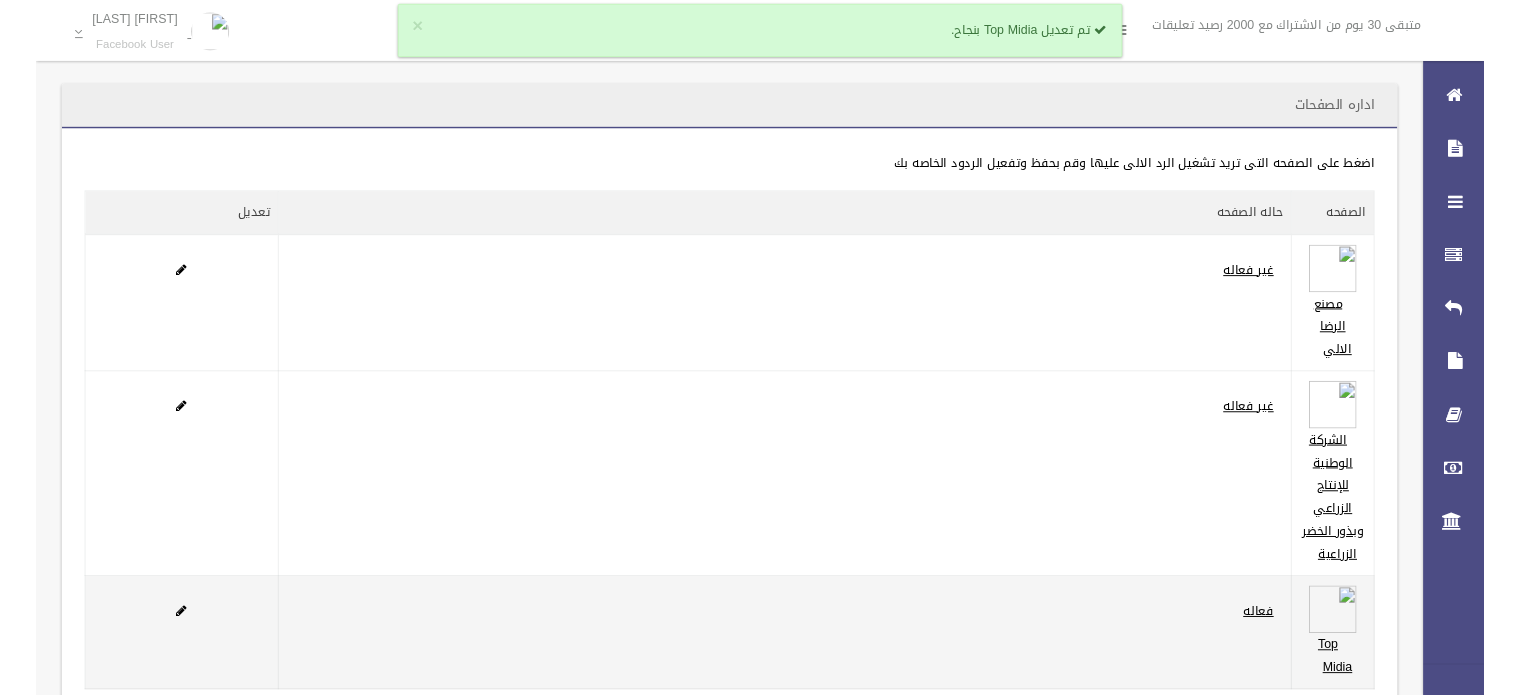 scroll, scrollTop: 0, scrollLeft: 0, axis: both 